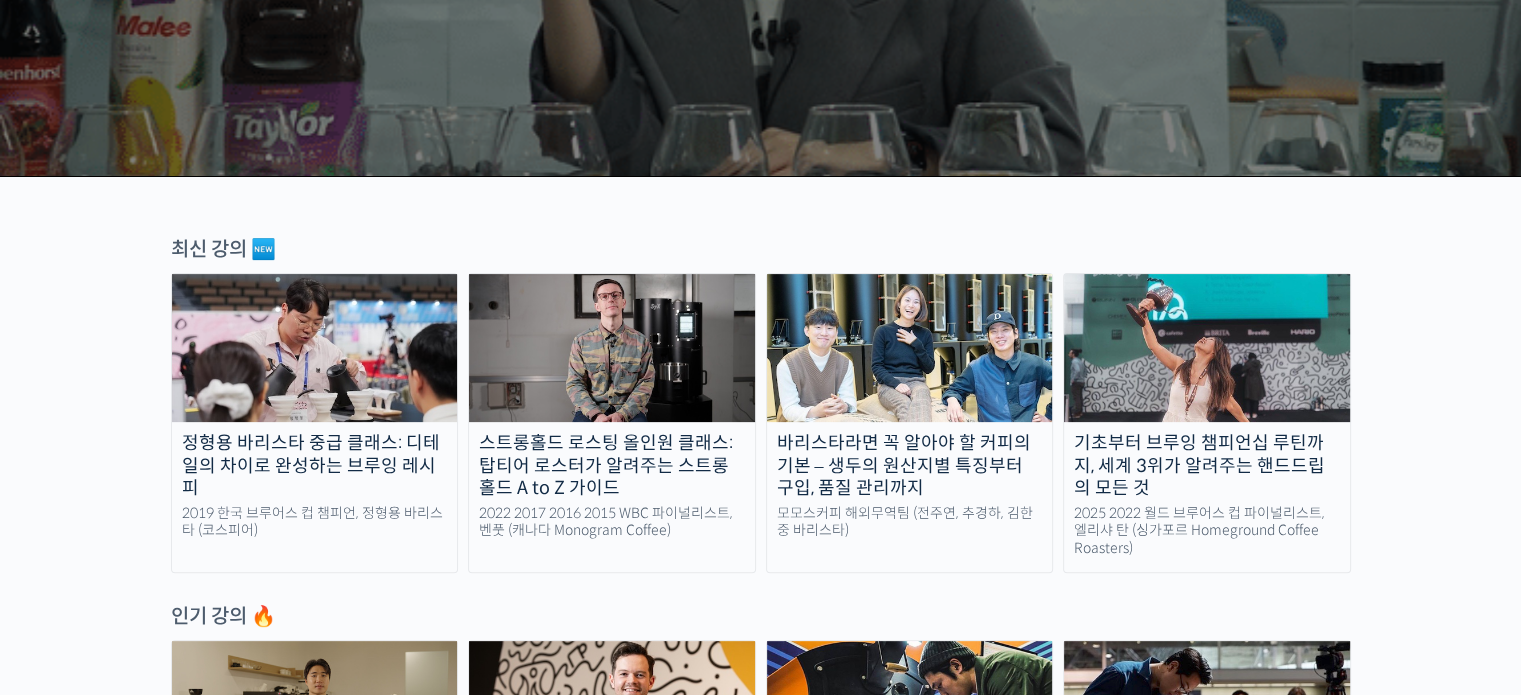 scroll, scrollTop: 500, scrollLeft: 0, axis: vertical 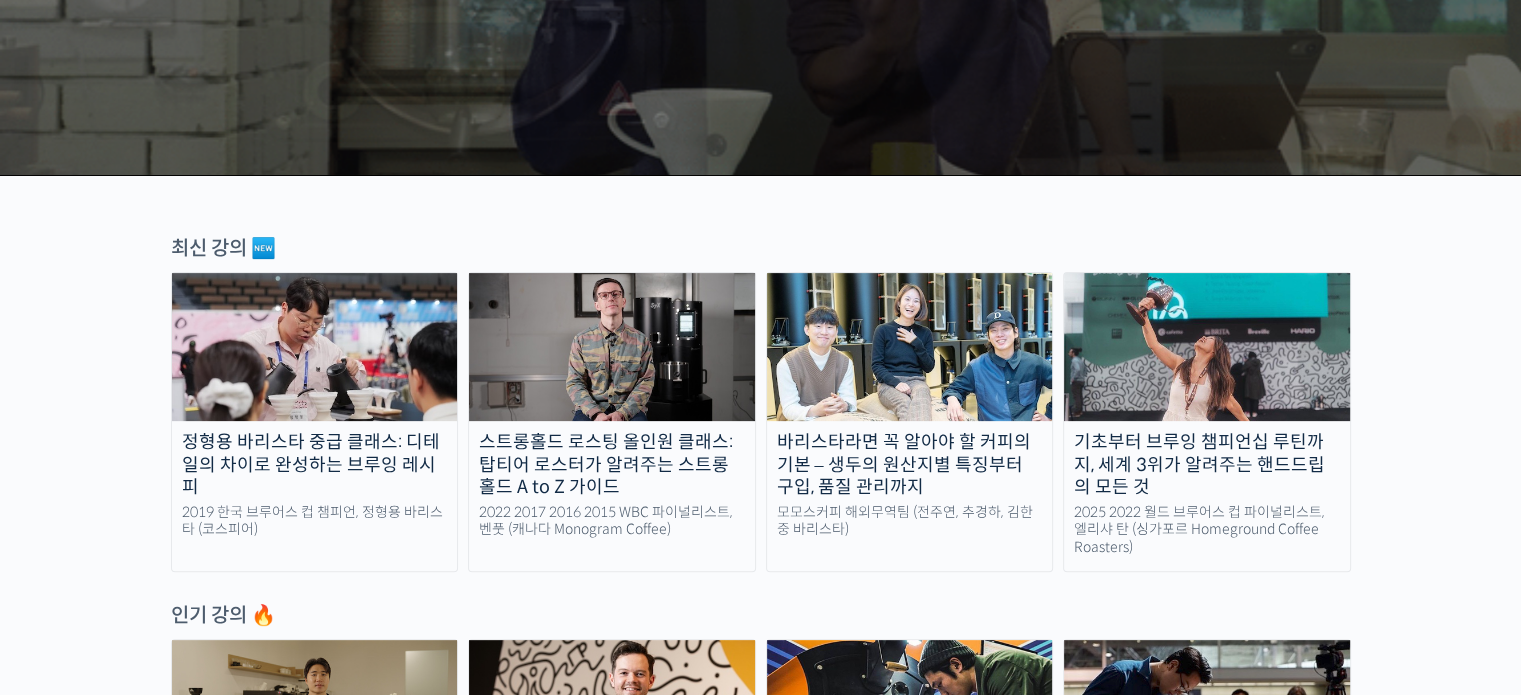 click on "최신 강의 🆕" at bounding box center [761, 248] 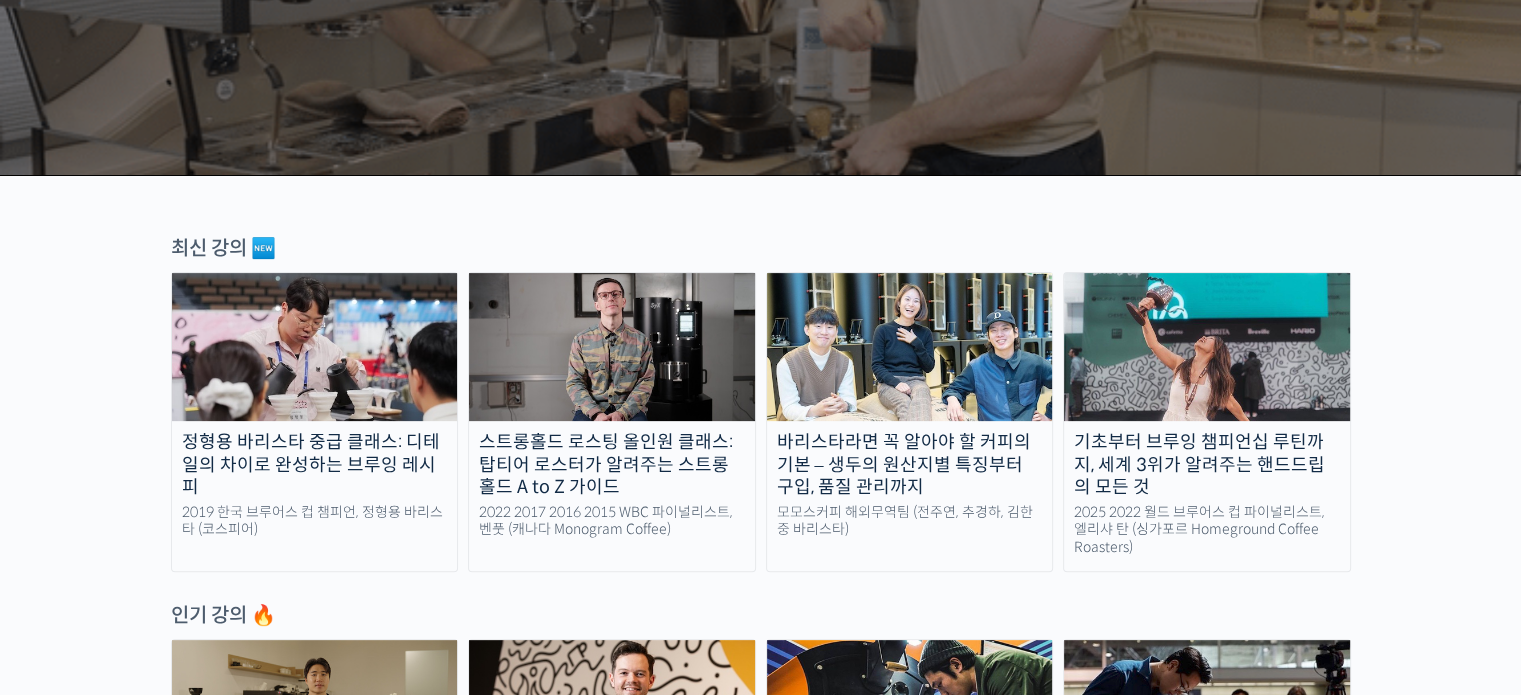 click on "바리스타라면 꼭 알아야 할 커피의 기본 – 생두의 원산지별 특징부터 구입, 품질 관리까지" at bounding box center [910, 465] 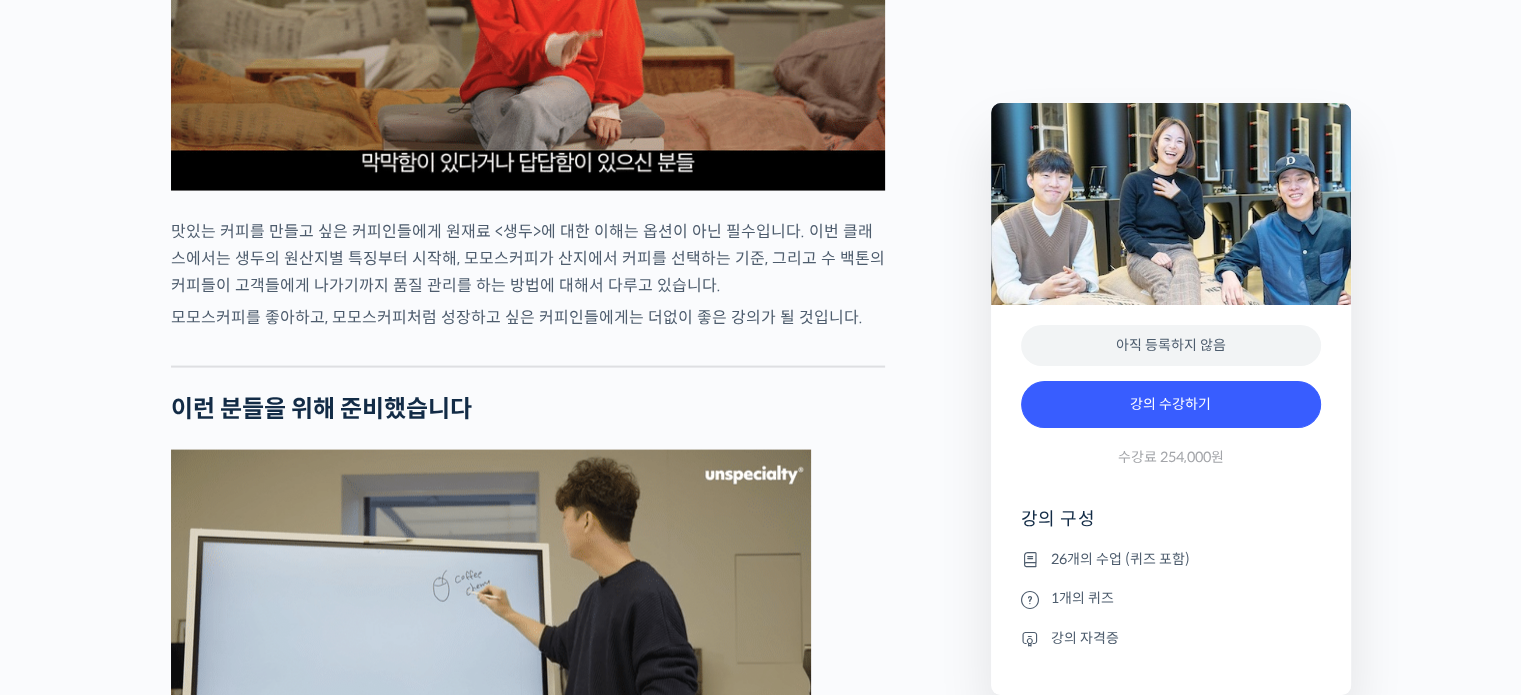 scroll, scrollTop: 4100, scrollLeft: 0, axis: vertical 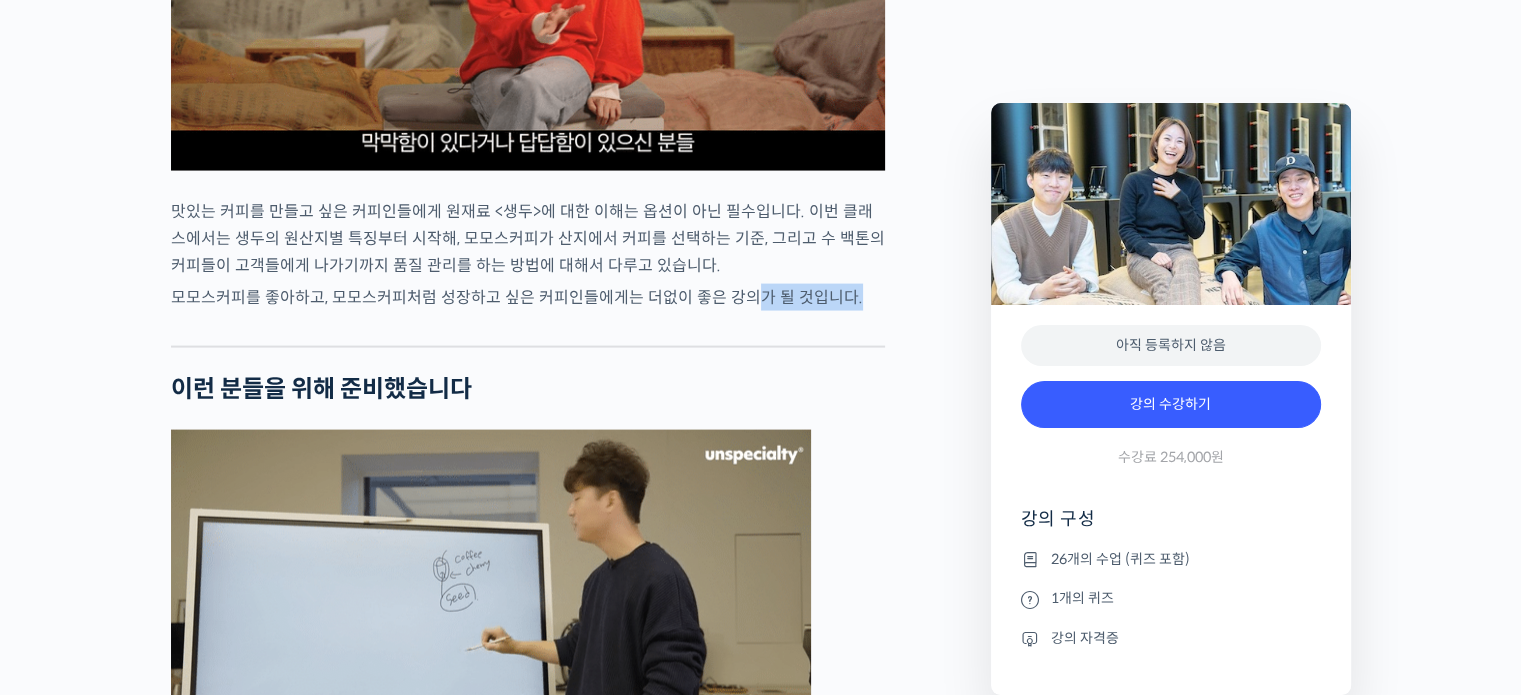 drag, startPoint x: 753, startPoint y: 339, endPoint x: 916, endPoint y: 354, distance: 163.68874 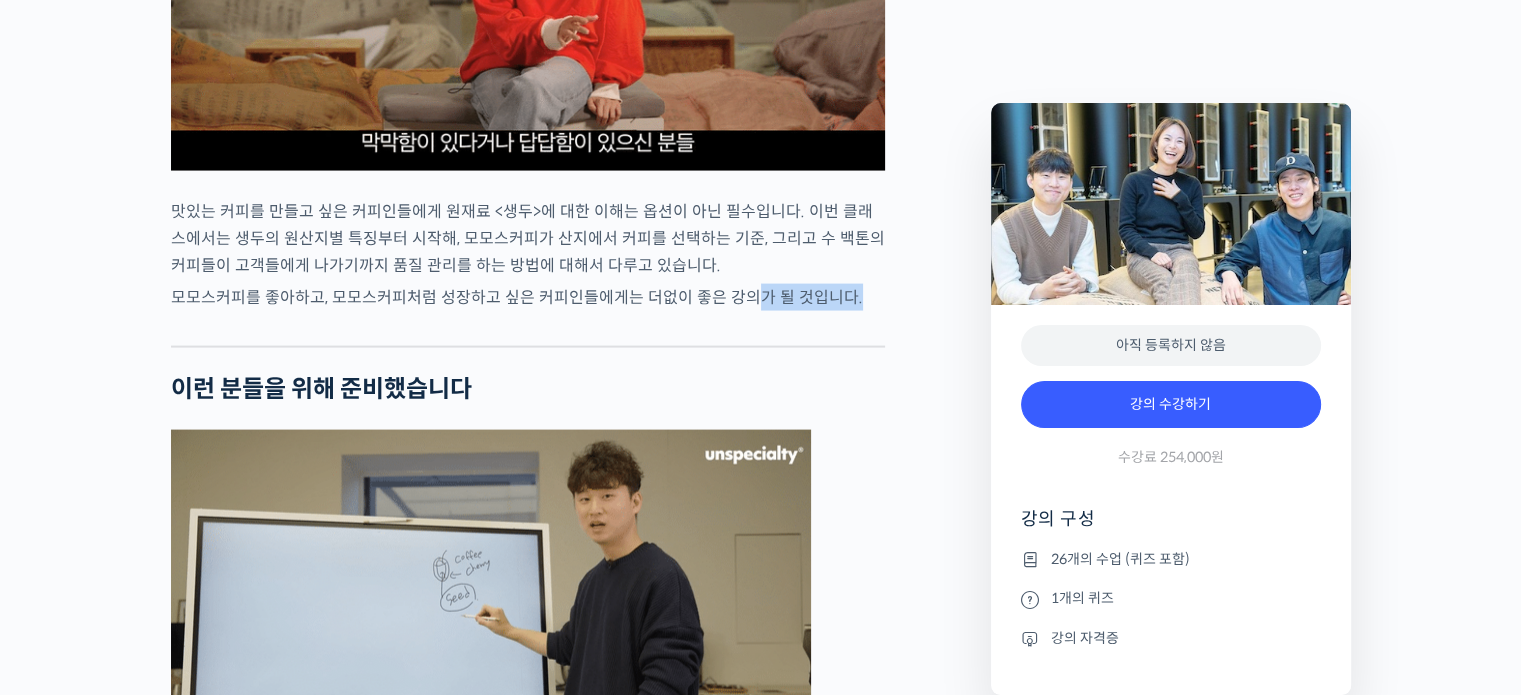 click on "모모스커피 해외무역팀을 소개합니다!
전주연 바리스타 는 2019년 미국 보스턴에서 열린 World Barista Championship에 한국 국가대표로 출전해 우승을 했습니다. 한국 유일의 월드 바리스타 챔피언으로, 현재는 모모스커피의 대표직을 맡아 이끌고 있습니다.
추경하 바리스타 는 2021년 이태리 밀라노에서 열린 World Cup Tasters Championship에 호주 국가대표로 출전해 우승을 했습니다. 월드 챔피언이 된 후 모모스커피에 합류했고, 현재는 모모스커피 이름으로 나가는 모든 커피들의 품질 관리를 총괄하고 있습니다.
김한중 바리스타 는 2019년 모모스커피에 합류해 모모스커피의 성장을 함께 했습니다. 현재는 해외무역팀에 속해 모모스커피의 수출입 업무 전반을 관리하고 있습니다.
생두 클래스, 왜 모모스커피 일까요?" at bounding box center (571, 2408) 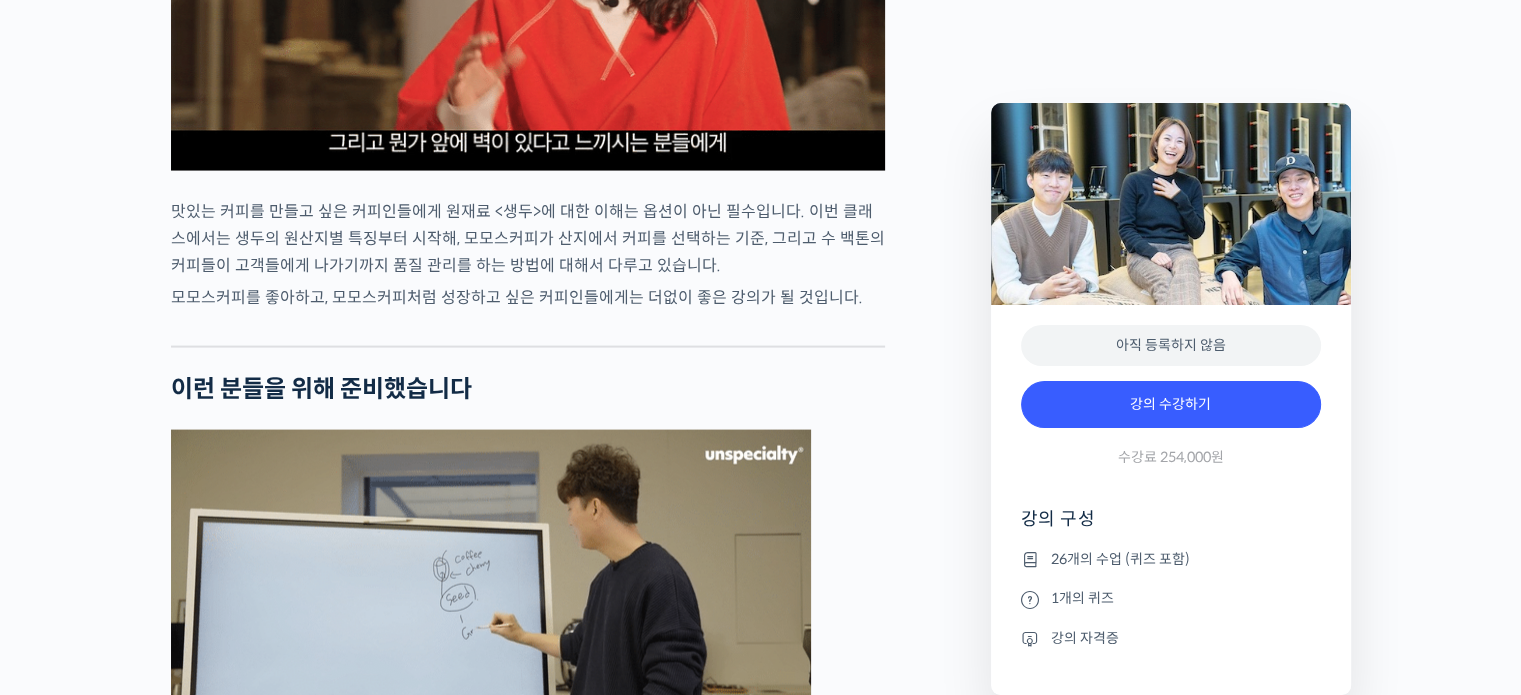 drag, startPoint x: 896, startPoint y: 375, endPoint x: 884, endPoint y: 377, distance: 12.165525 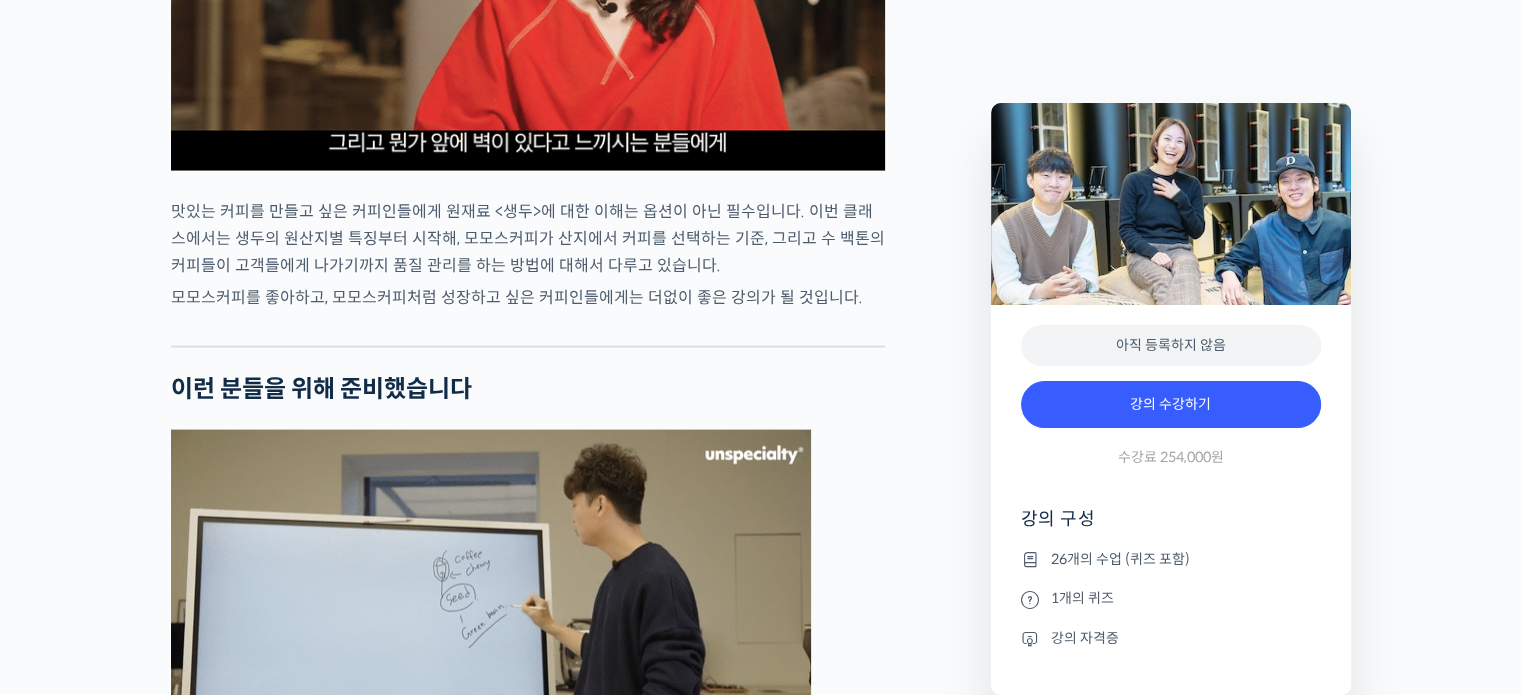 click on "모모스커피 해외무역팀을 소개합니다!
전주연 바리스타 는 2019년 미국 보스턴에서 열린 World Barista Championship에 한국 국가대표로 출전해 우승을 했습니다. 한국 유일의 월드 바리스타 챔피언으로, 현재는 모모스커피의 대표직을 맡아 이끌고 있습니다.
추경하 바리스타 는 2021년 이태리 밀라노에서 열린 World Cup Tasters Championship에 호주 국가대표로 출전해 우승을 했습니다. 월드 챔피언이 된 후 모모스커피에 합류했고, 현재는 모모스커피 이름으로 나가는 모든 커피들의 품질 관리를 총괄하고 있습니다.
김한중 바리스타 는 2019년 모모스커피에 합류해 모모스커피의 성장을 함께 했습니다. 현재는 해외무역팀에 속해 모모스커피의 수출입 업무 전반을 관리하고 있습니다.
생두 클래스, 왜 모모스커피 일까요?" at bounding box center [571, 2408] 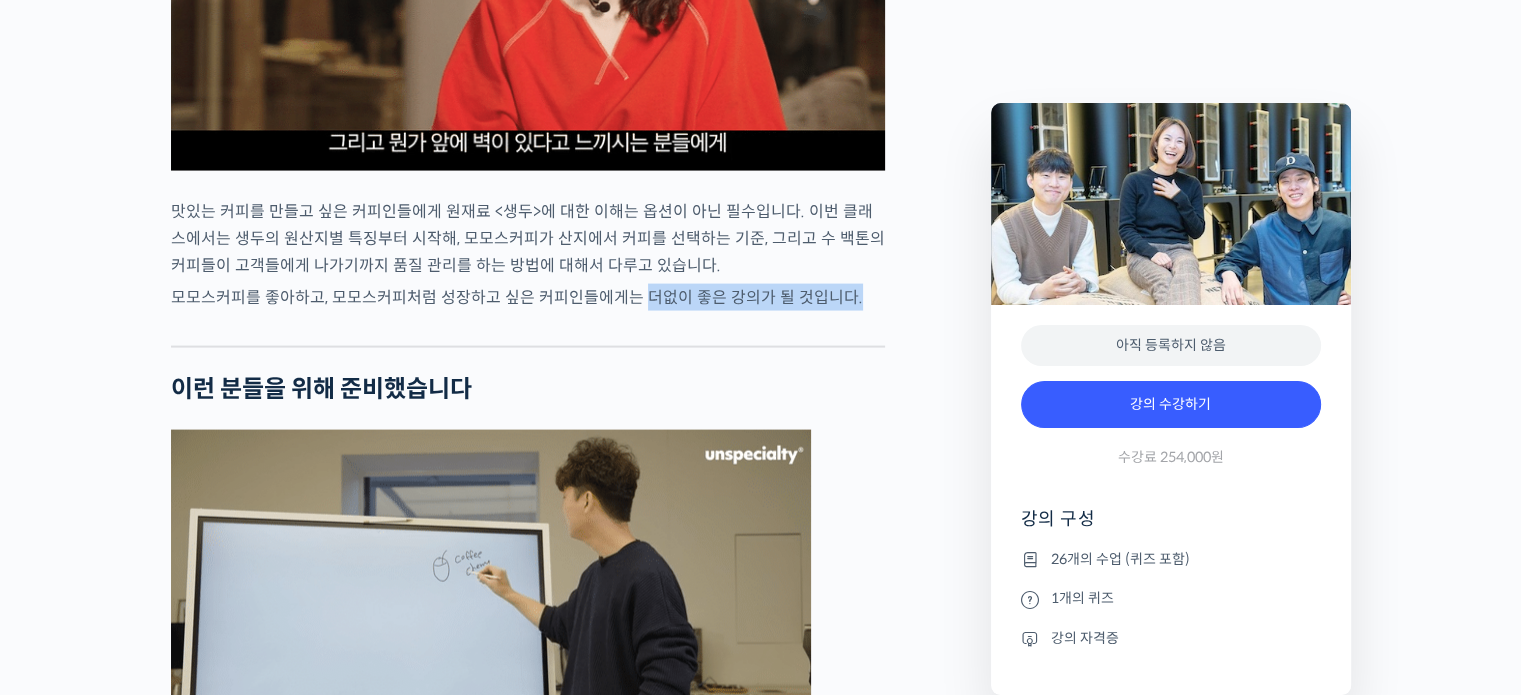 drag, startPoint x: 640, startPoint y: 339, endPoint x: 905, endPoint y: 382, distance: 268.466 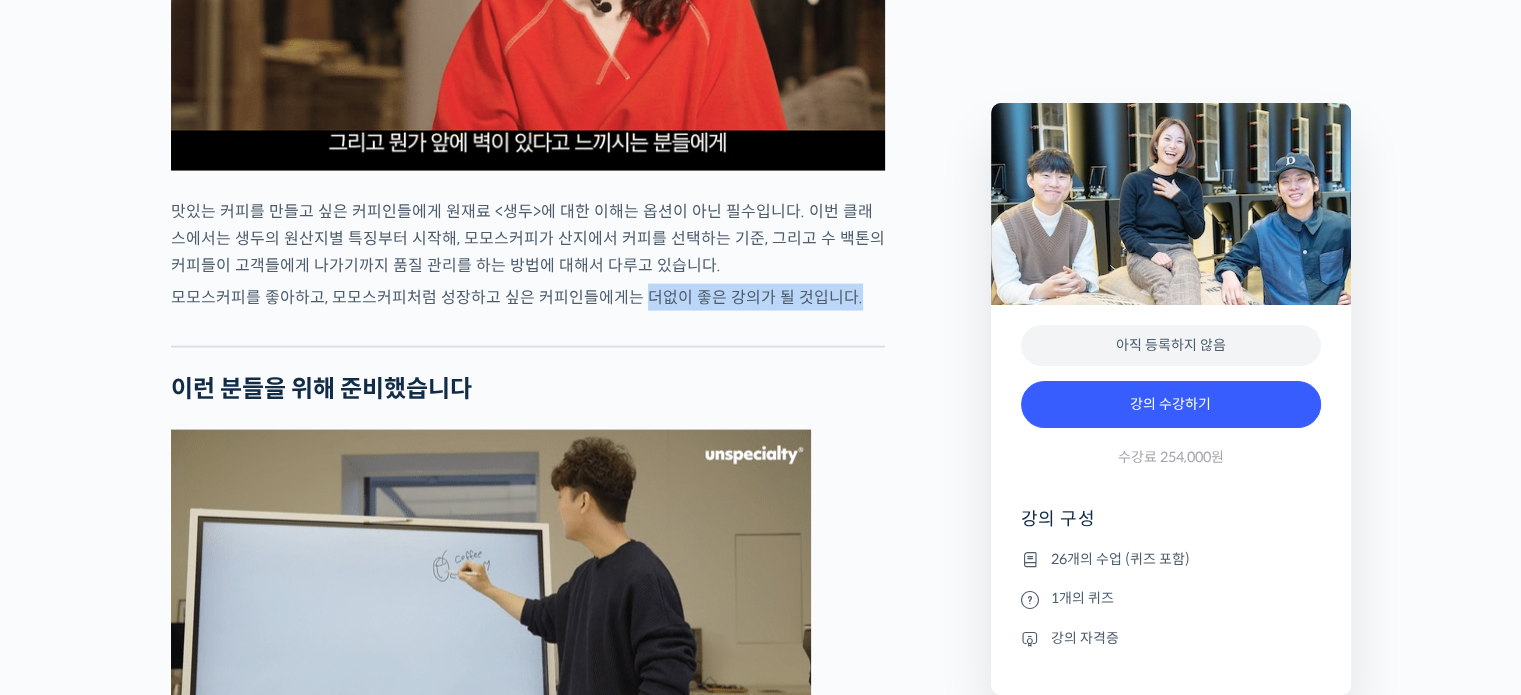 click on "모모스커피를 좋아하고, 모모스커피처럼 성장하고 싶은 커피인들에게는 더없이 좋은 강의가 될 것입니다." at bounding box center [528, 297] 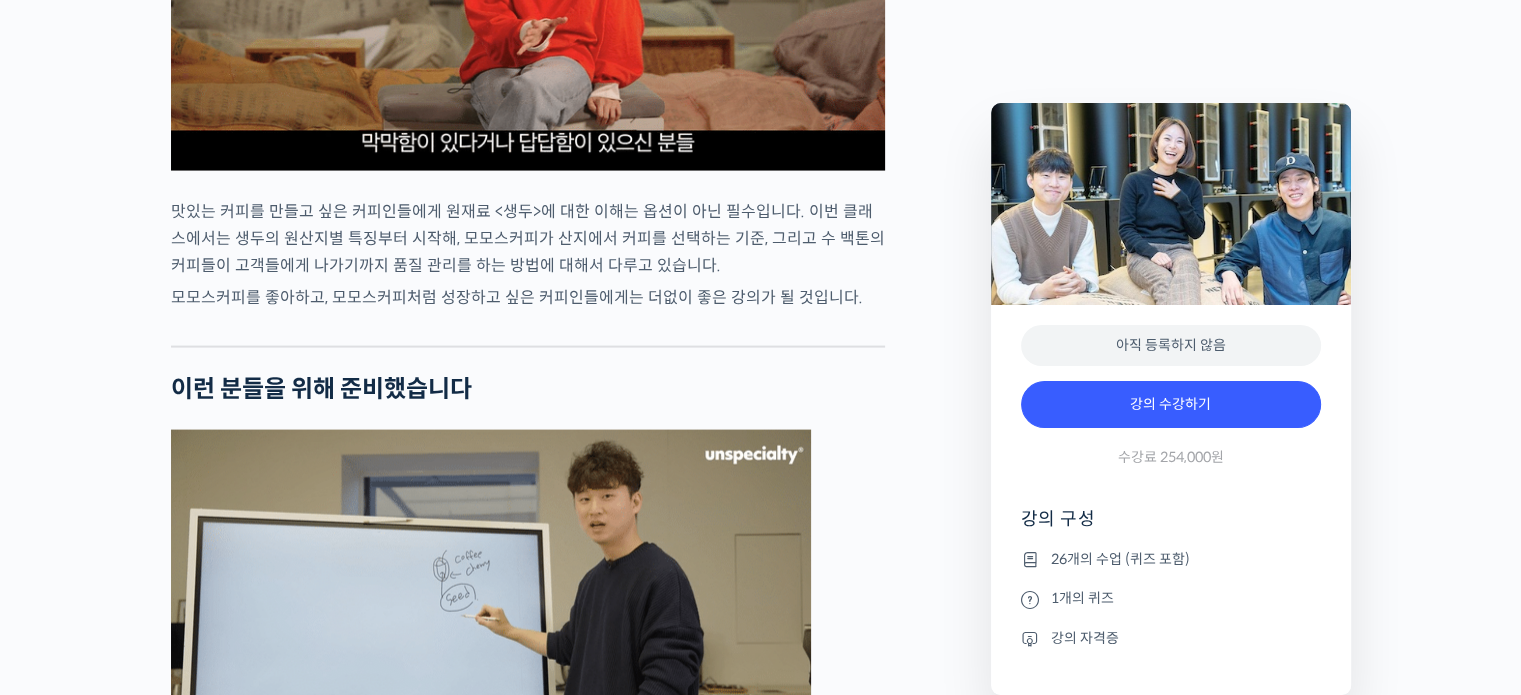 click on "모모스커피 해외무역팀을 소개합니다!
전주연 바리스타 는 2019년 미국 보스턴에서 열린 World Barista Championship에 한국 국가대표로 출전해 우승을 했습니다. 한국 유일의 월드 바리스타 챔피언으로, 현재는 모모스커피의 대표직을 맡아 이끌고 있습니다.
추경하 바리스타 는 2021년 이태리 밀라노에서 열린 World Cup Tasters Championship에 호주 국가대표로 출전해 우승을 했습니다. 월드 챔피언이 된 후 모모스커피에 합류했고, 현재는 모모스커피 이름으로 나가는 모든 커피들의 품질 관리를 총괄하고 있습니다.
김한중 바리스타 는 2019년 모모스커피에 합류해 모모스커피의 성장을 함께 했습니다. 현재는 해외무역팀에 속해 모모스커피의 수출입 업무 전반을 관리하고 있습니다.
생두 클래스, 왜 모모스커피 일까요?" at bounding box center (571, 2408) 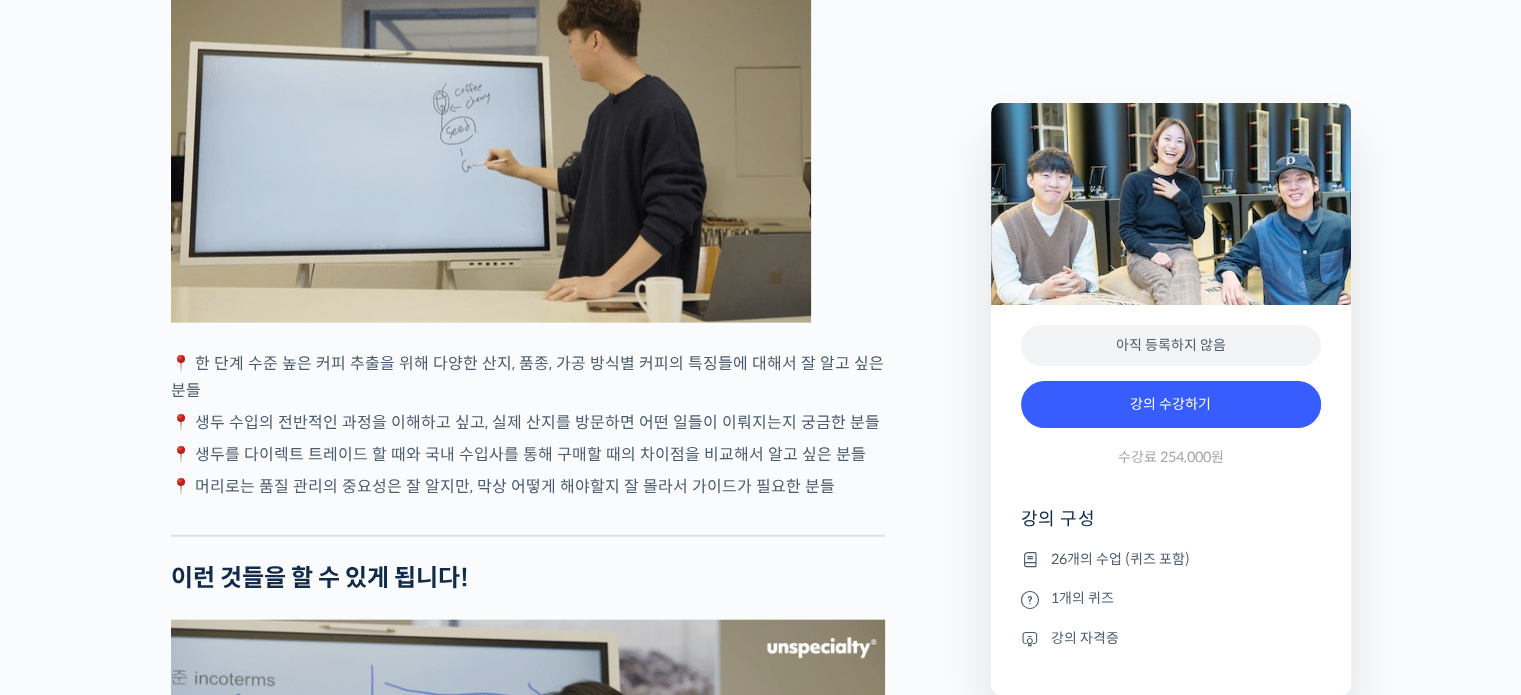 scroll, scrollTop: 4600, scrollLeft: 0, axis: vertical 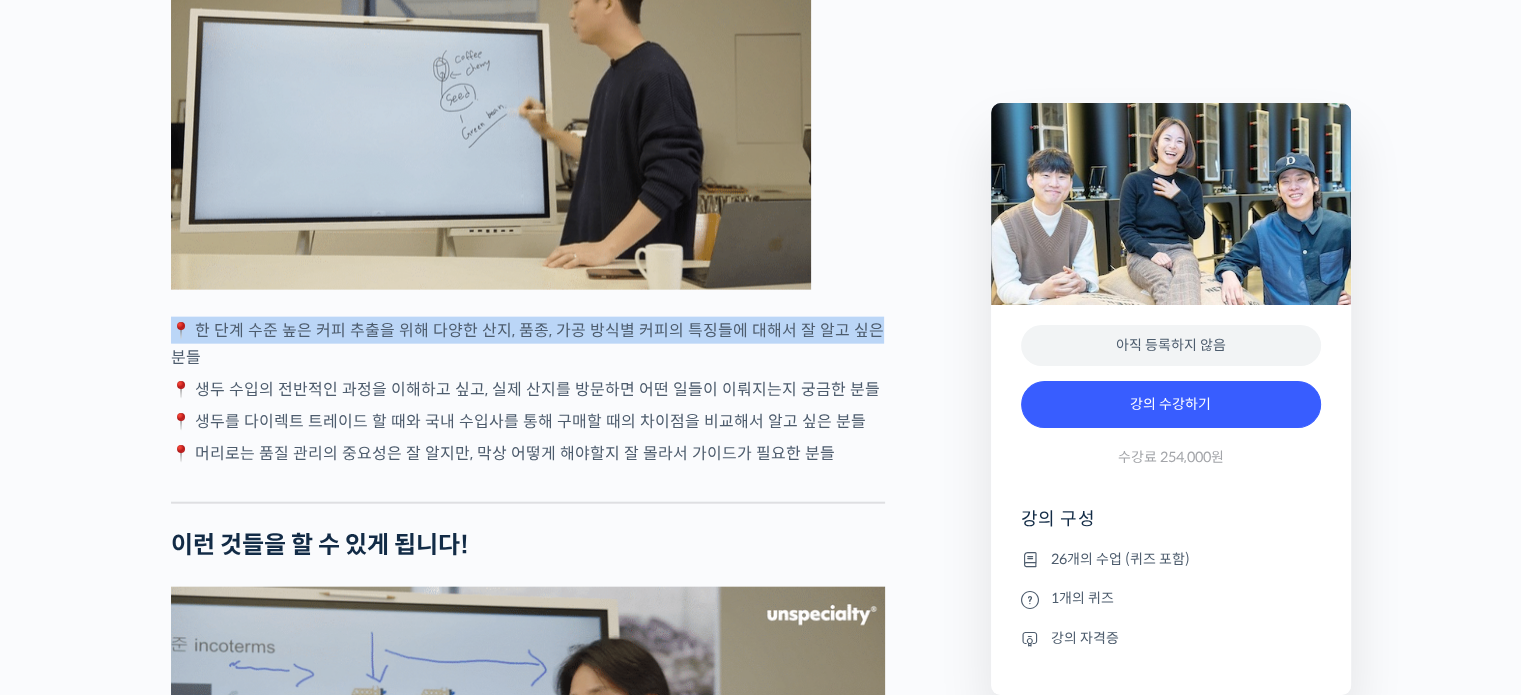 drag, startPoint x: 864, startPoint y: 373, endPoint x: 153, endPoint y: 376, distance: 711.00635 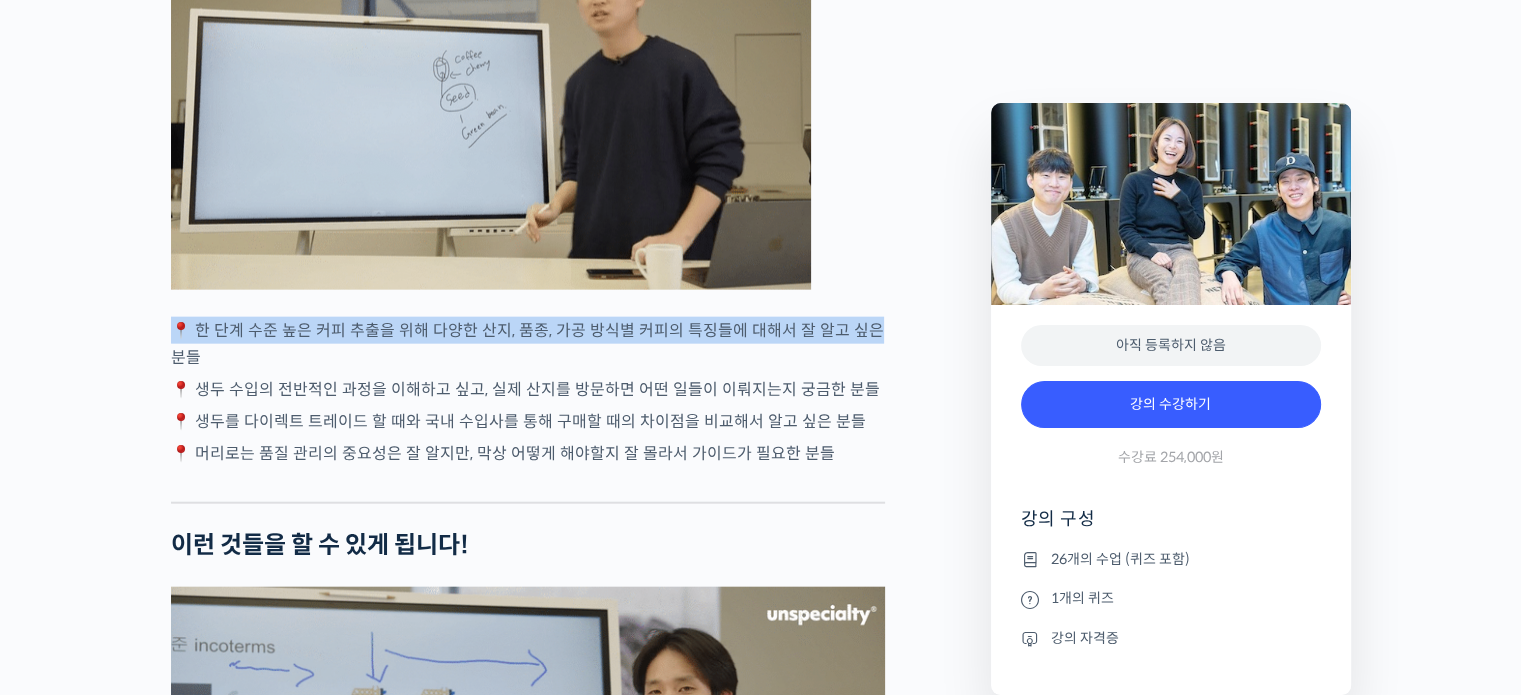 click on "바리스타라면 꼭 알아야 할 커피의 기본 – 생두의 원산지별 특징부터 구입, 품질 관리까지
강의 상세 내용 확인하기
모모스커피 해외무역팀을 소개합니다!
전주연 바리스타 는 2019년 미국 보스턴에서 열린 World Barista Championship에 한국 국가대표로 출전해 우승을 했습니다. 한국 유일의 월드 바리스타 챔피언으로, 현재는 모모스커피의 대표직을 맡아 이끌고 있습니다.
추경하 바리스타 는 2021년 이태리 밀라노에서 열린 World Cup Tasters Championship에 호주 국가대표로 출전해 우승을 했습니다. 월드 챔피언이 된 후 모모스커피에 합류했고, 현재는 모모스커피 이름으로 나가는 모든 커피들의 품질 관리를 총괄하고 있습니다." at bounding box center (760, 1925) 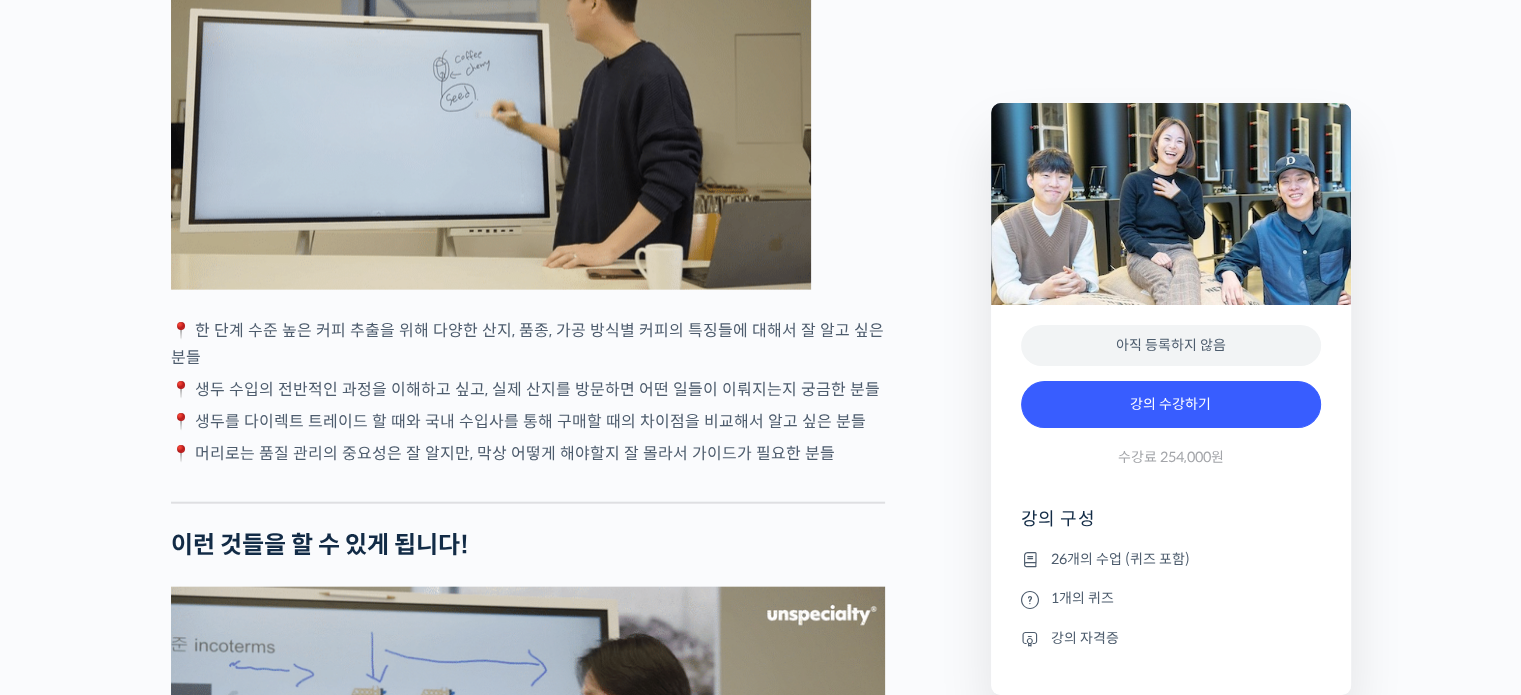 click on "모모스커피 해외무역팀을 소개합니다!
전주연 바리스타 는 2019년 미국 보스턴에서 열린 World Barista Championship에 한국 국가대표로 출전해 우승을 했습니다. 한국 유일의 월드 바리스타 챔피언으로, 현재는 모모스커피의 대표직을 맡아 이끌고 있습니다.
추경하 바리스타 는 2021년 이태리 밀라노에서 열린 World Cup Tasters Championship에 호주 국가대표로 출전해 우승을 했습니다. 월드 챔피언이 된 후 모모스커피에 합류했고, 현재는 모모스커피 이름으로 나가는 모든 커피들의 품질 관리를 총괄하고 있습니다.
김한중 바리스타 는 2019년 모모스커피에 합류해 모모스커피의 성장을 함께 했습니다. 현재는 해외무역팀에 속해 모모스커피의 수출입 업무 전반을 관리하고 있습니다.
생두 클래스, 왜 모모스커피 일까요?" at bounding box center (571, 1908) 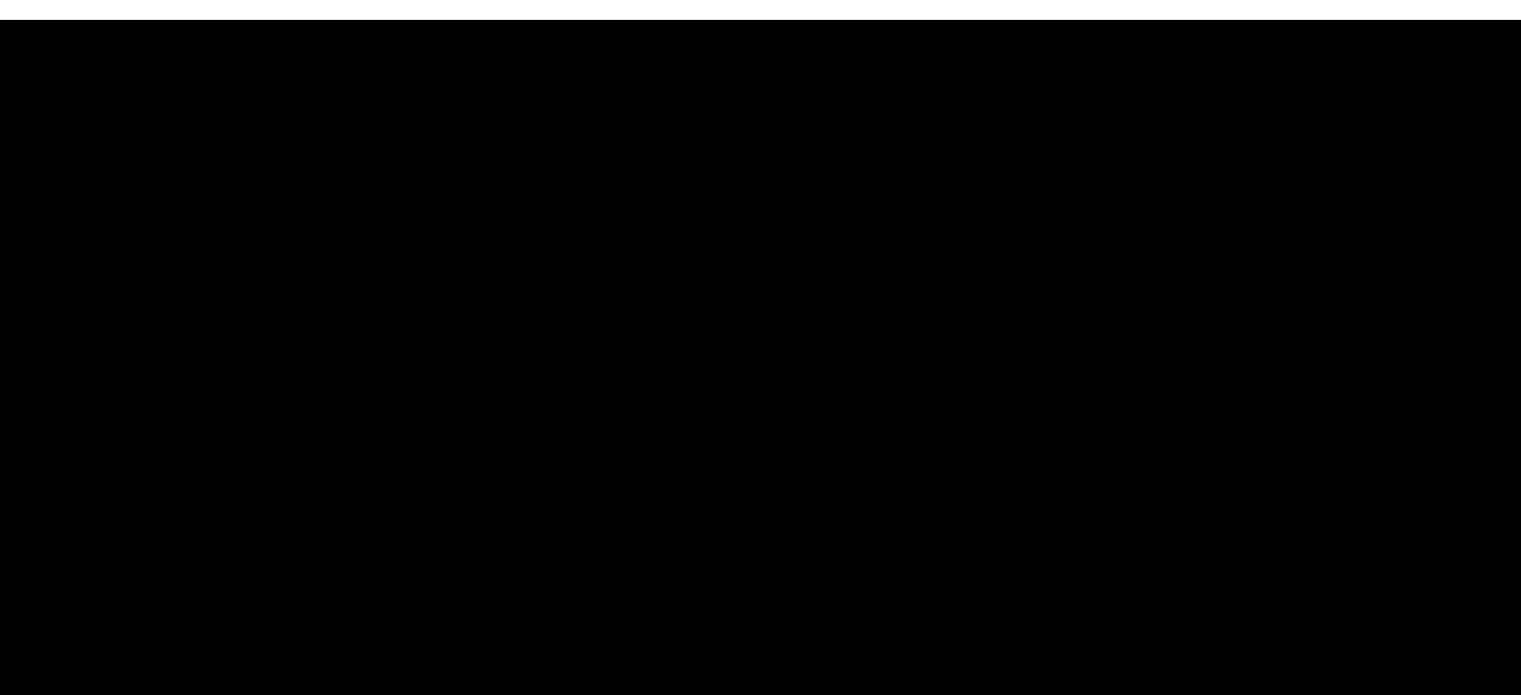 scroll, scrollTop: 0, scrollLeft: 0, axis: both 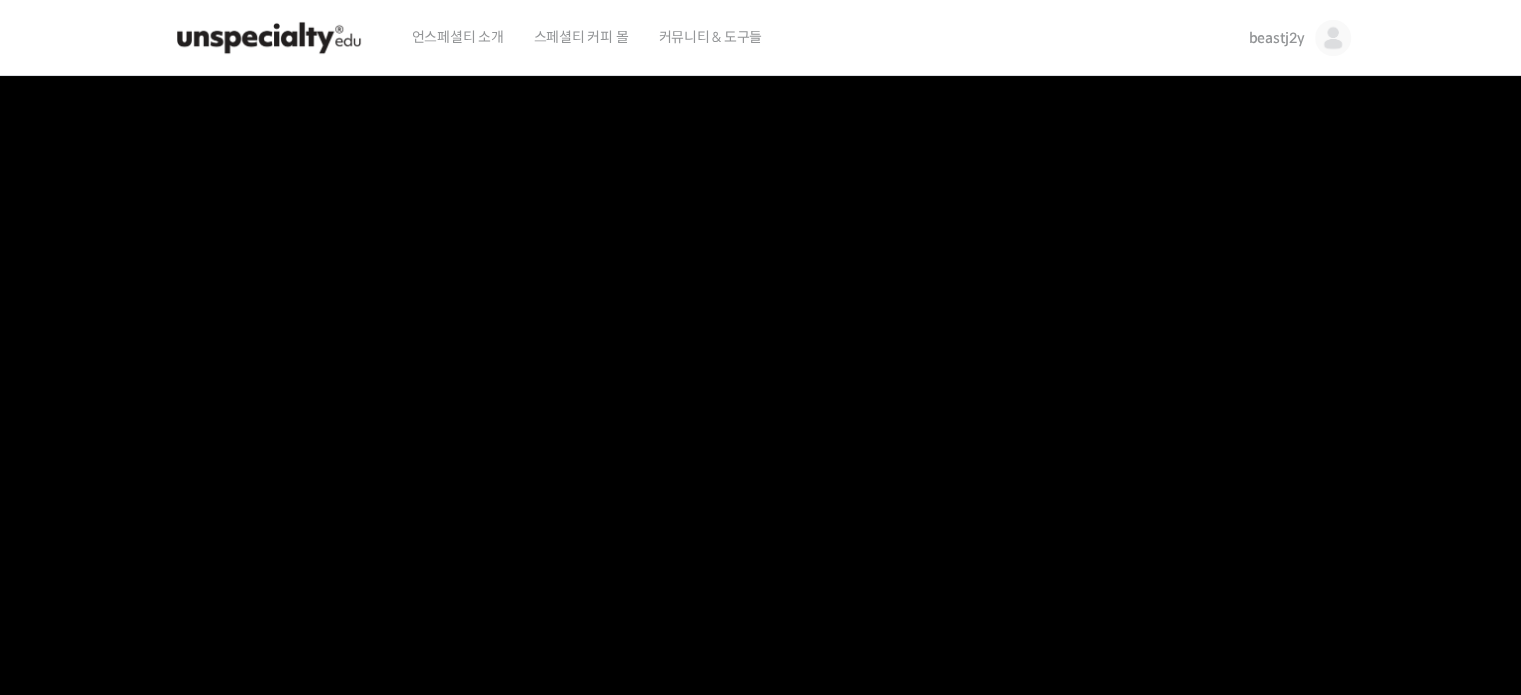 click on "beastj2y" at bounding box center (1299, 38) 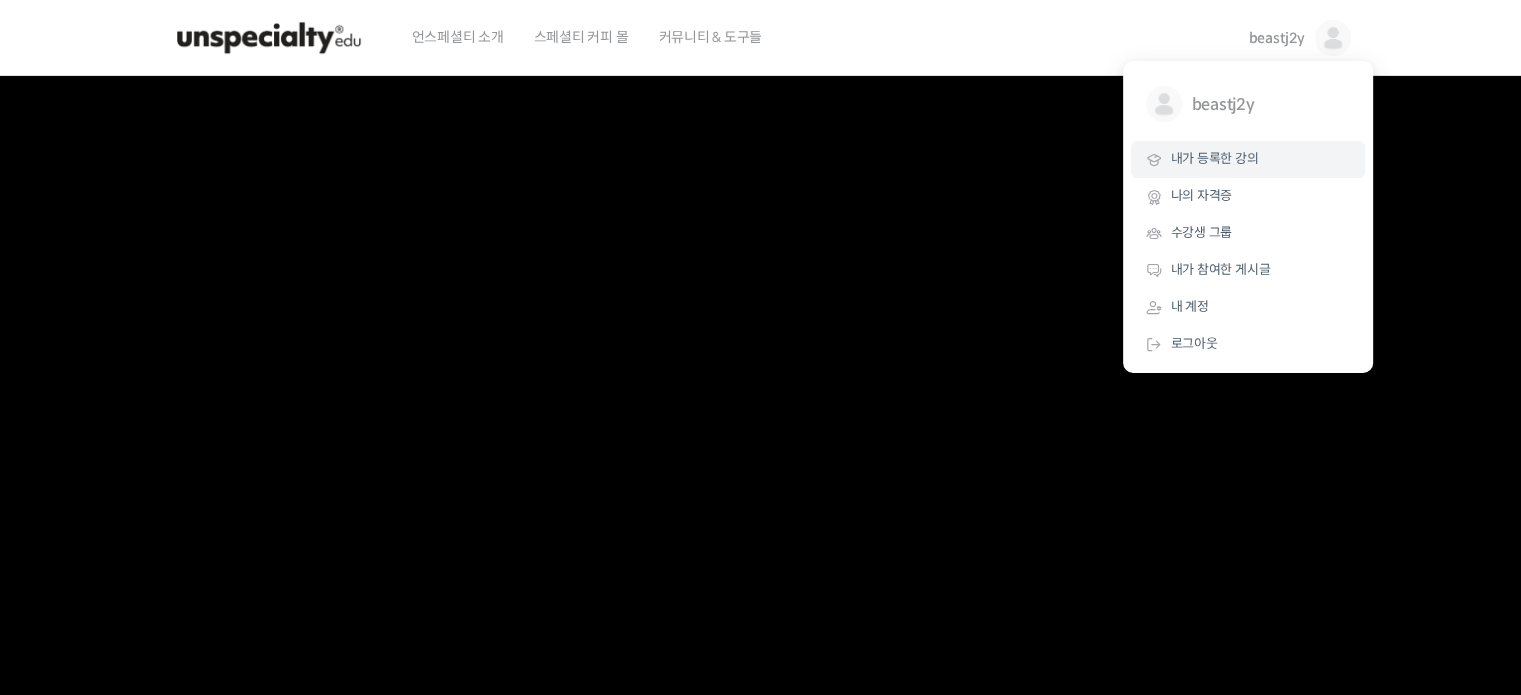 click on "내가 등록한 강의" at bounding box center (1215, 158) 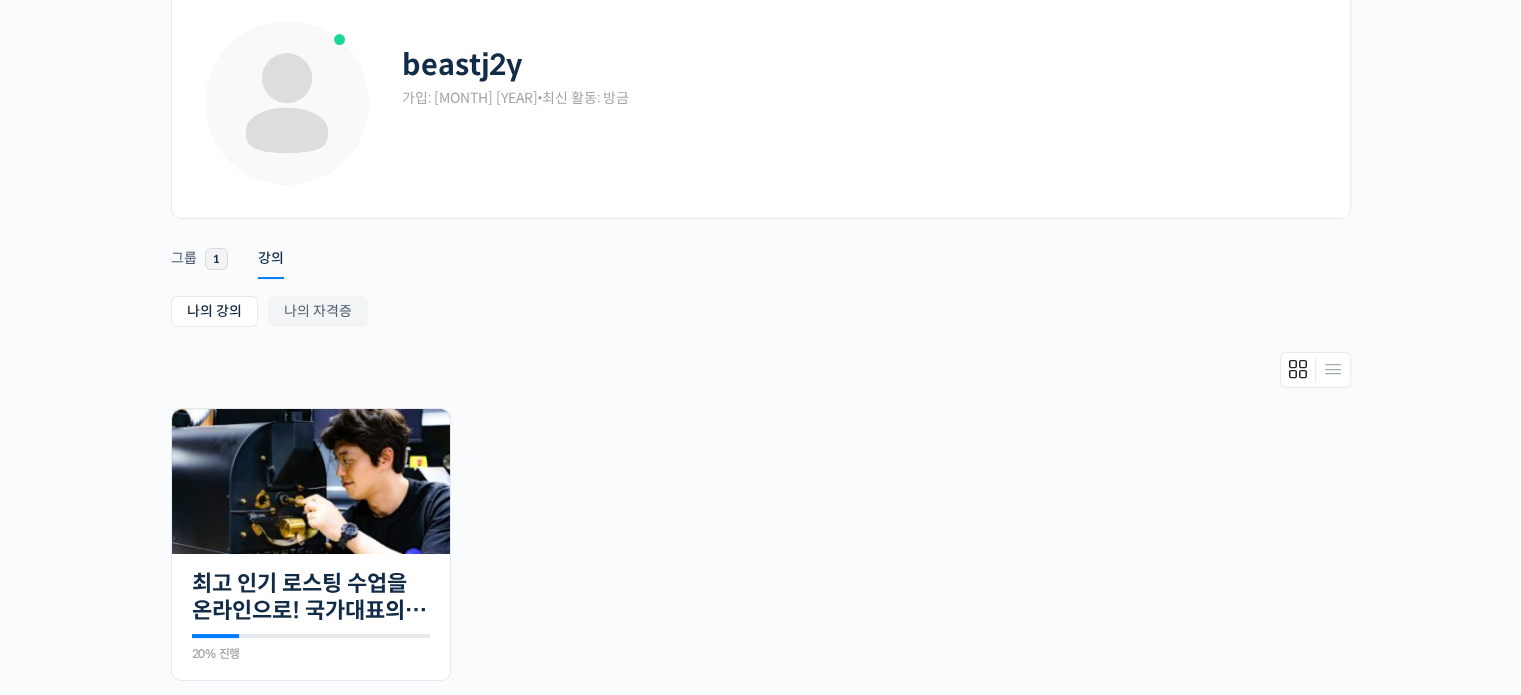 scroll, scrollTop: 200, scrollLeft: 0, axis: vertical 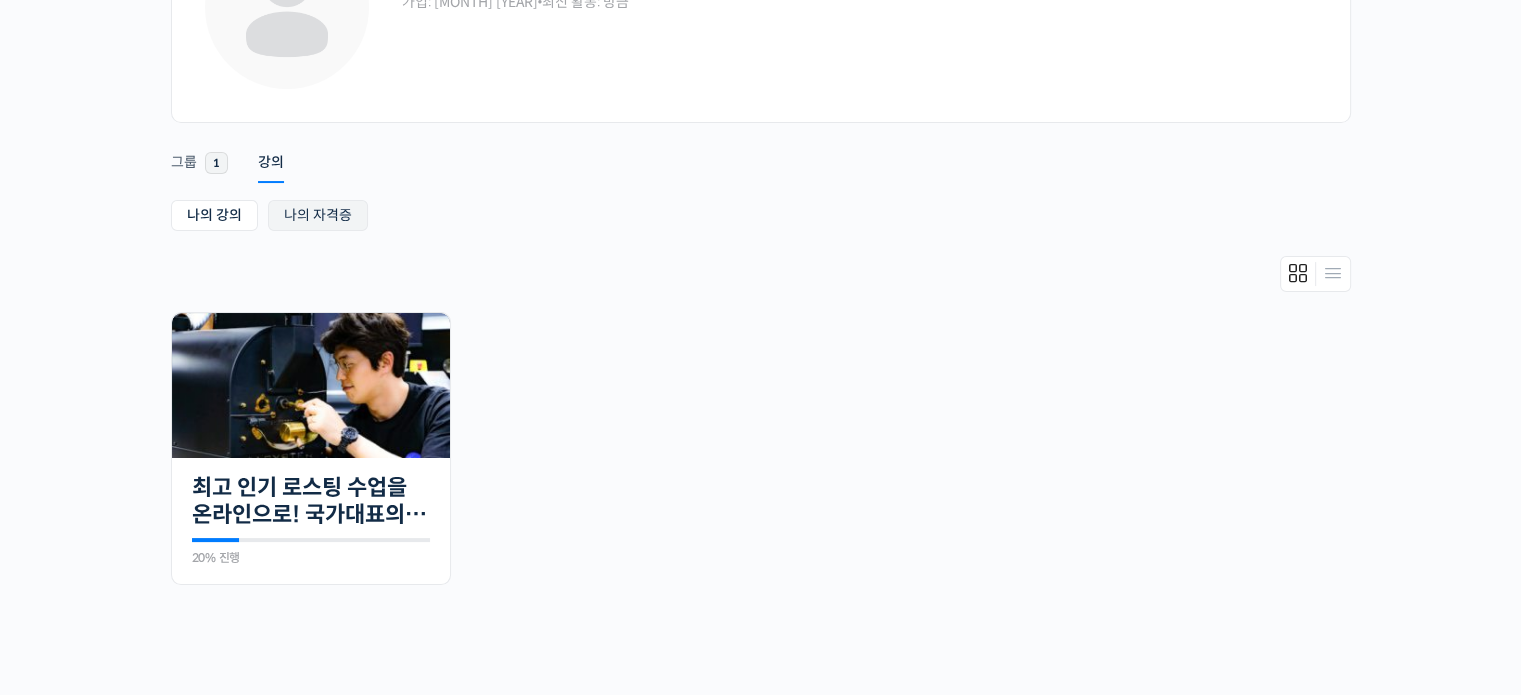 click on "나의 자격증" at bounding box center (318, 215) 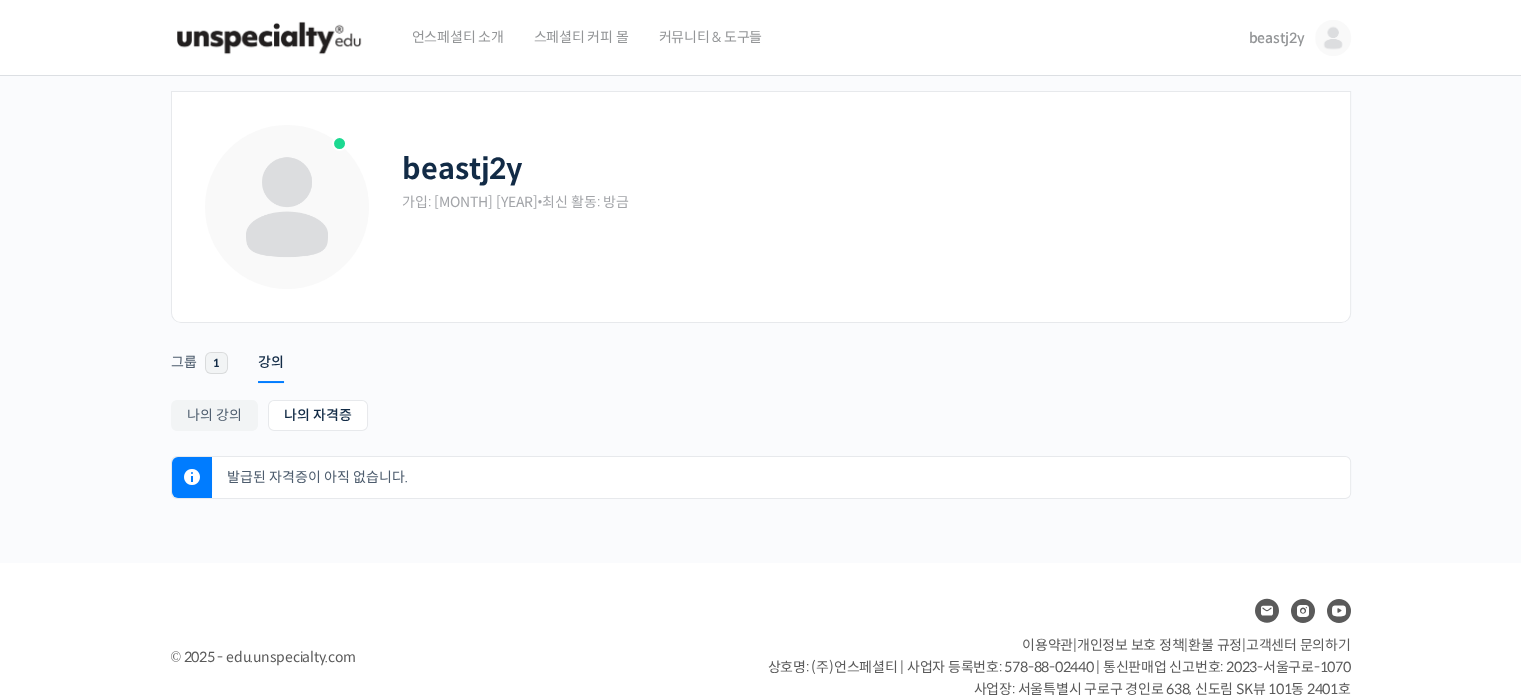 scroll, scrollTop: 0, scrollLeft: 0, axis: both 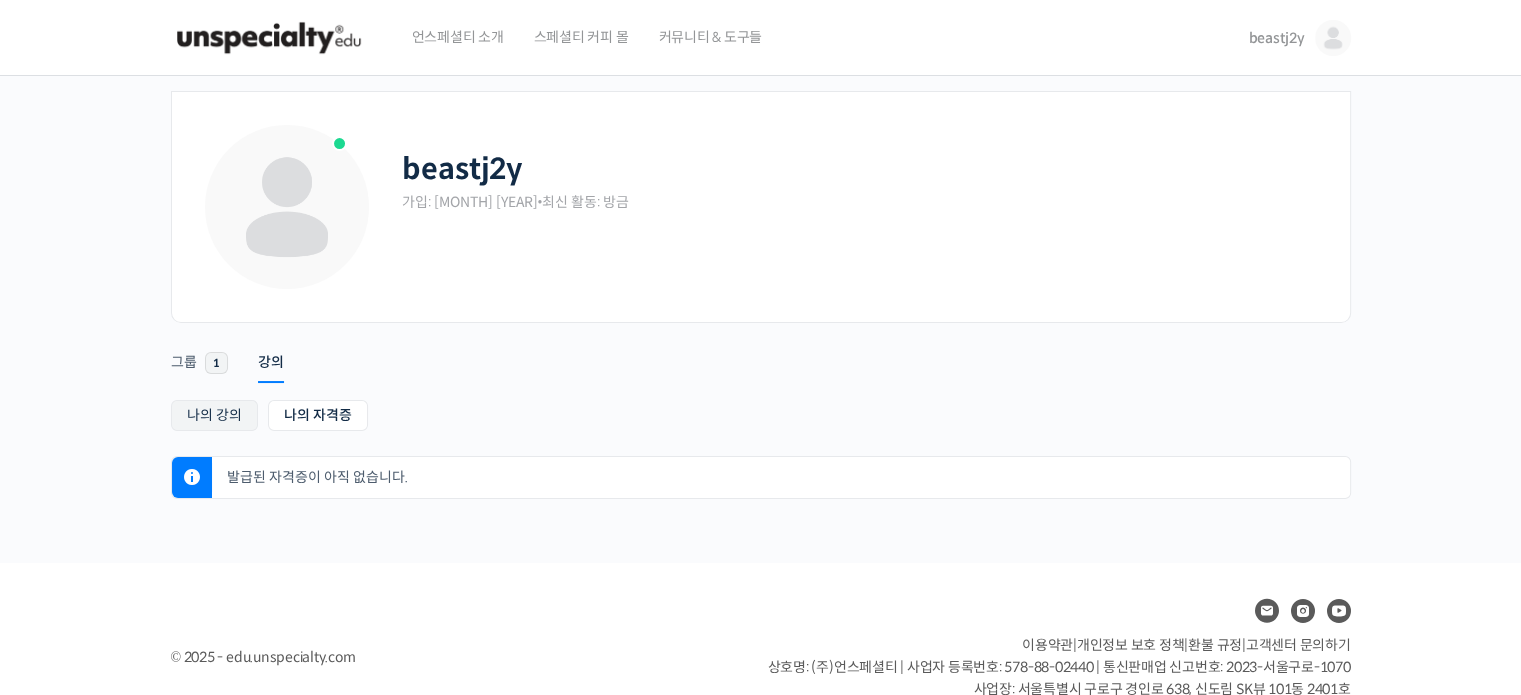 click on "나의 강의" at bounding box center (214, 415) 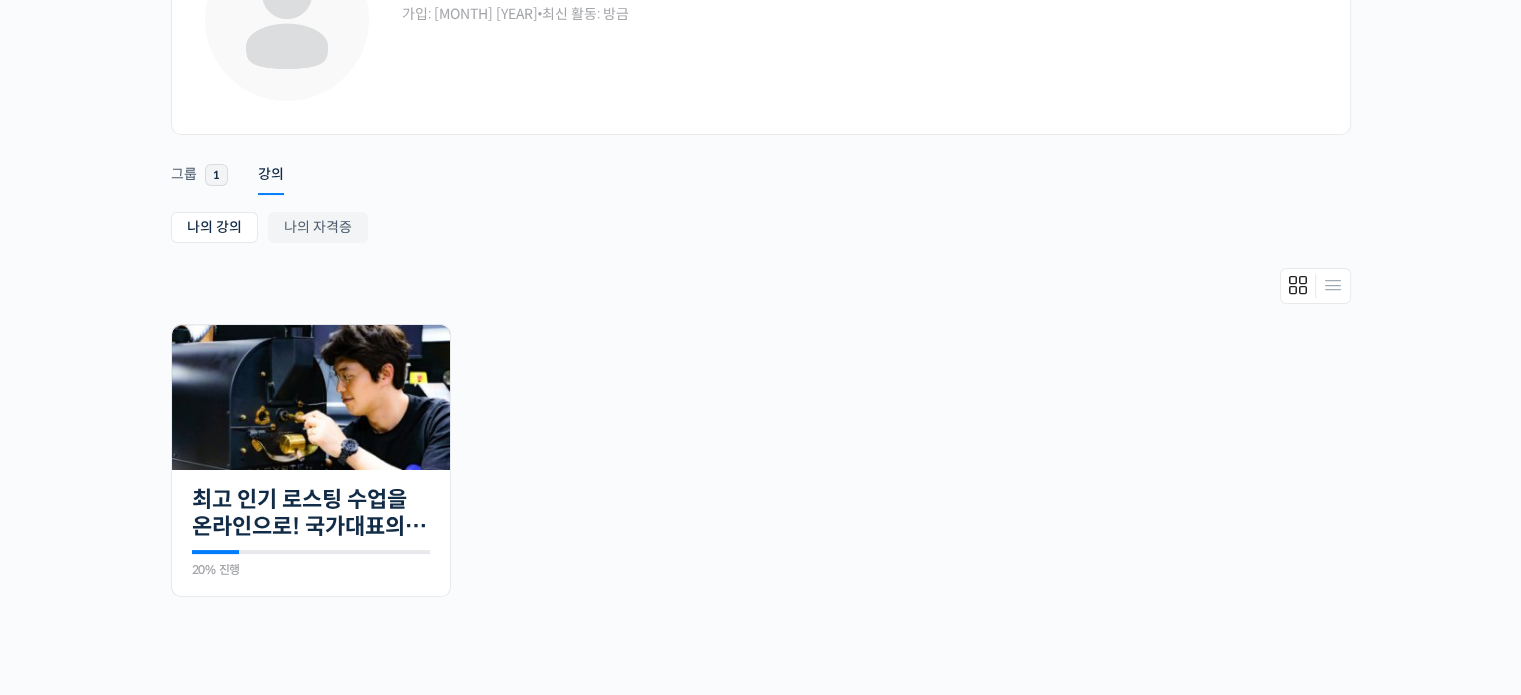 scroll, scrollTop: 0, scrollLeft: 0, axis: both 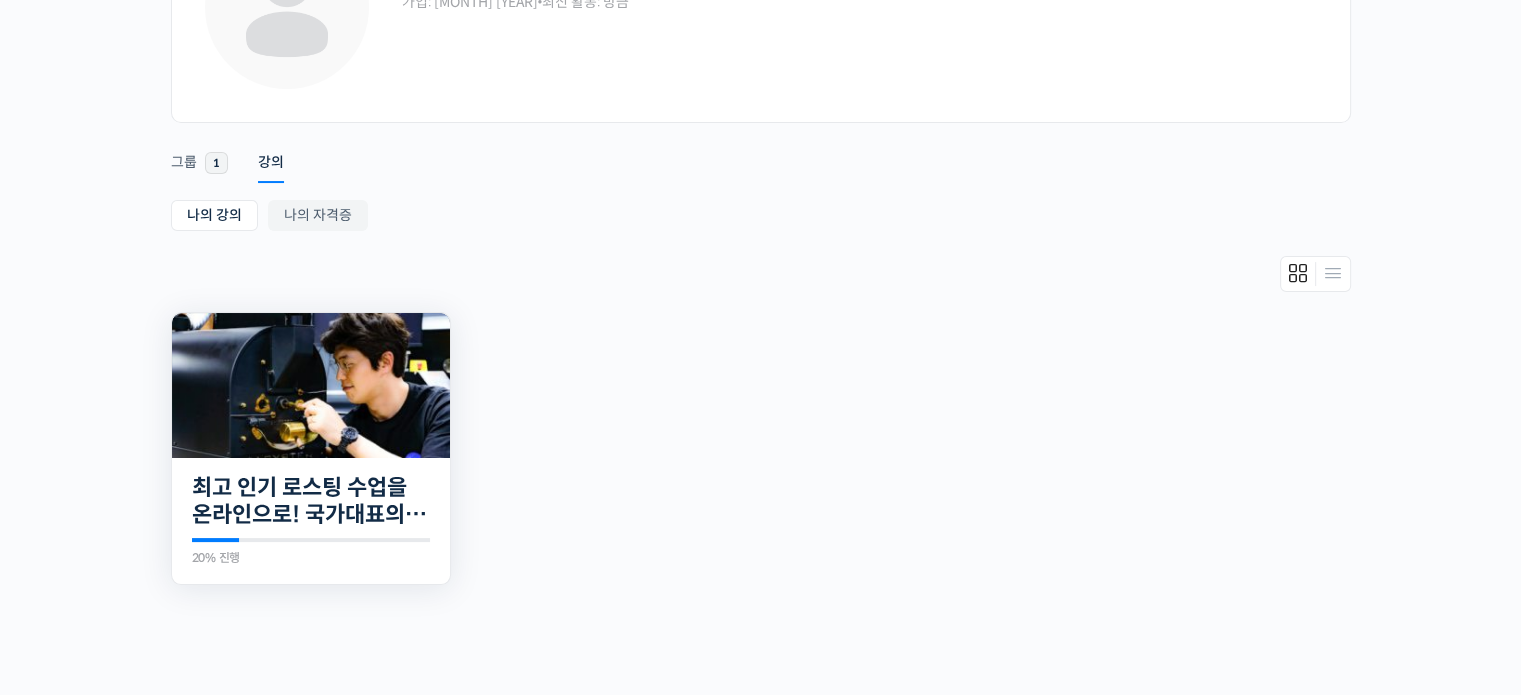 click at bounding box center (311, 385) 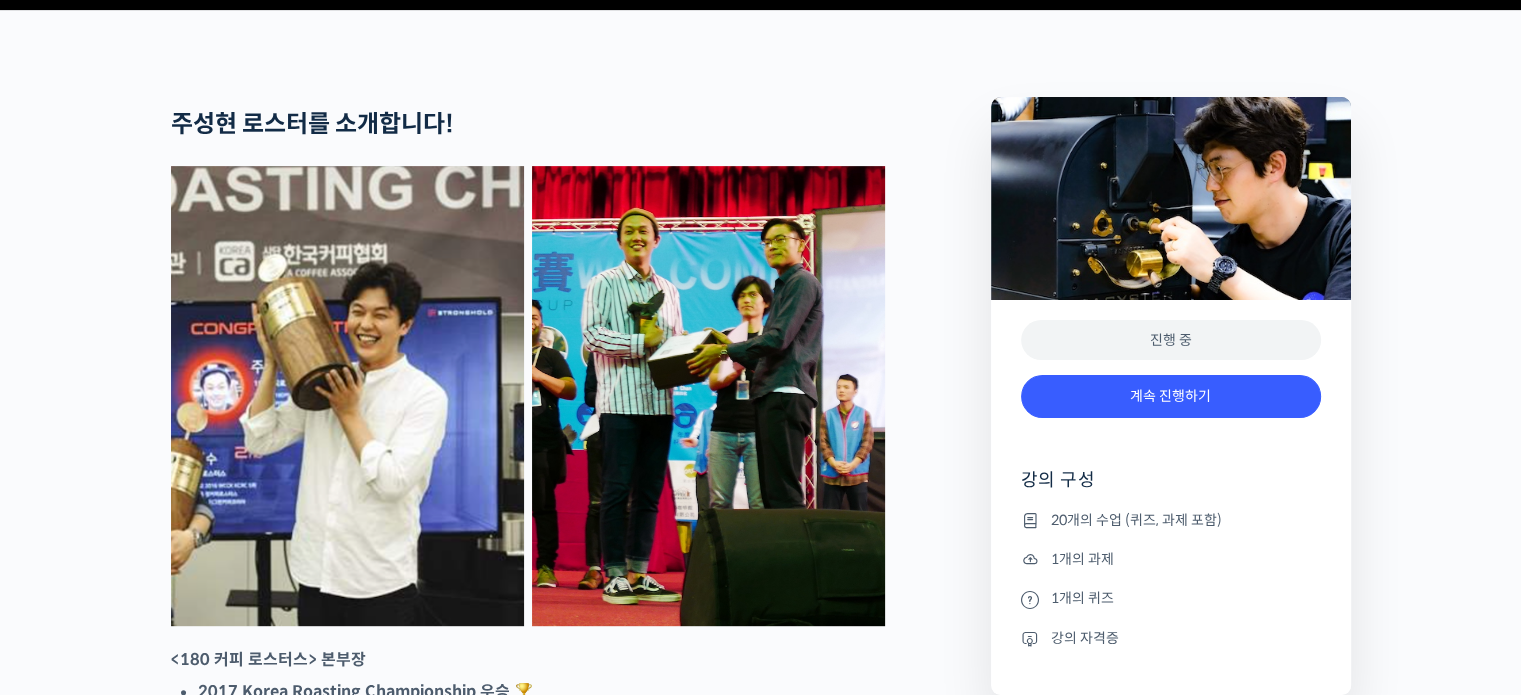 scroll, scrollTop: 900, scrollLeft: 0, axis: vertical 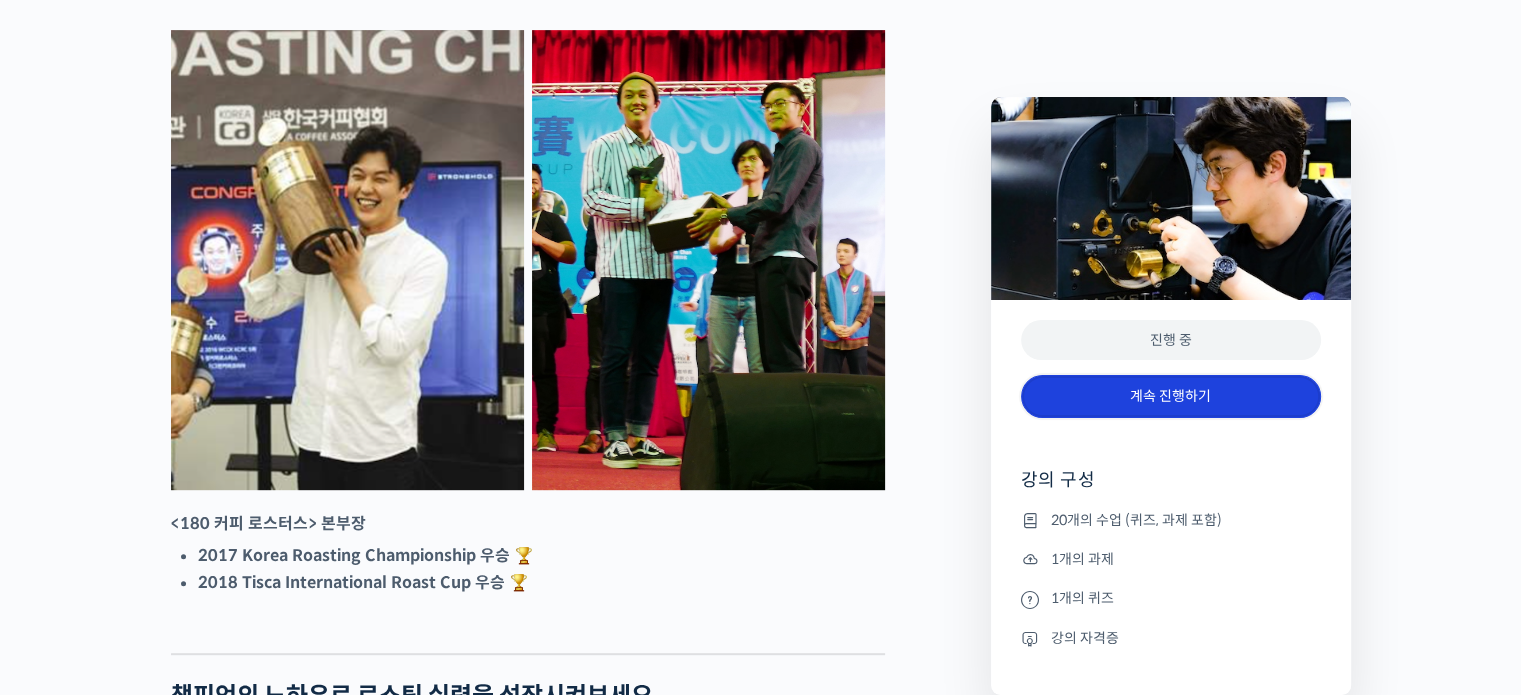 click on "계속 진행하기" at bounding box center (1171, 396) 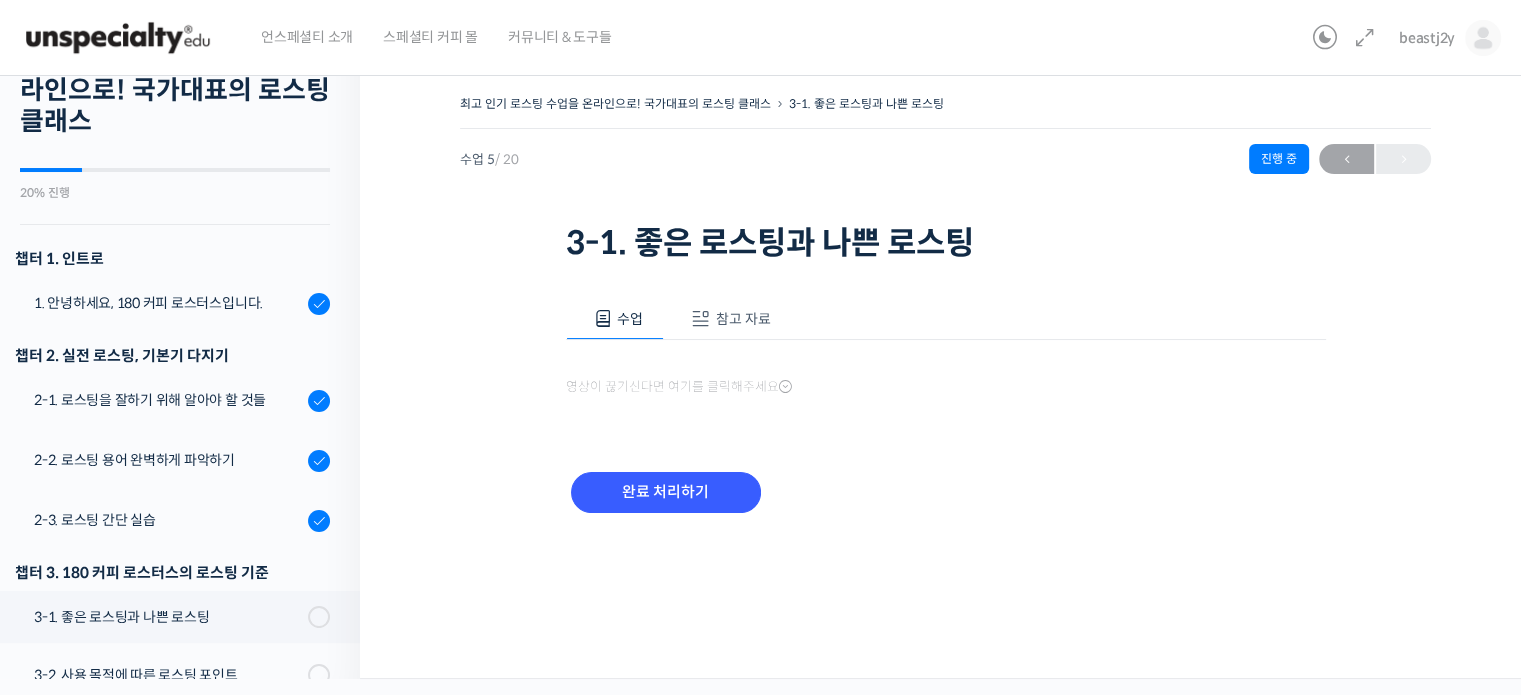 scroll, scrollTop: 0, scrollLeft: 0, axis: both 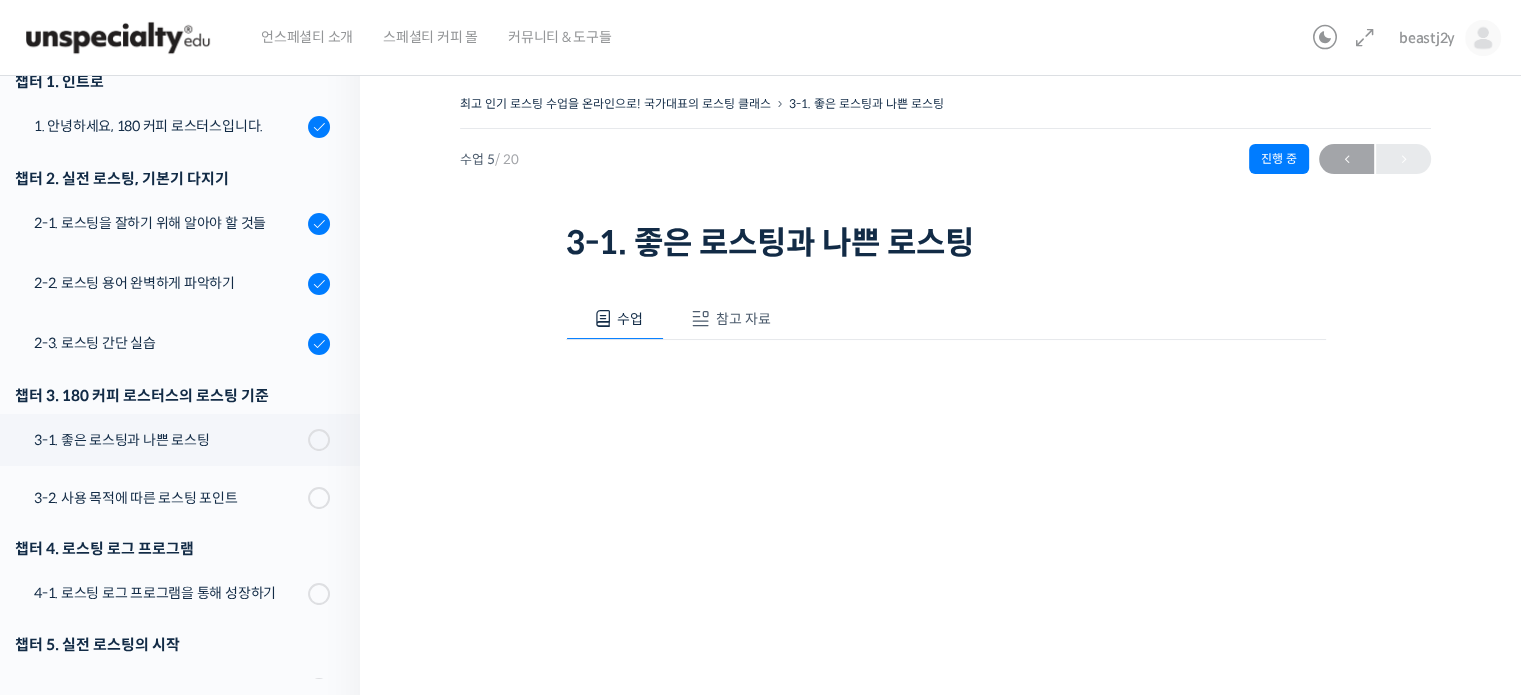 click on "참고 자료" at bounding box center [743, 319] 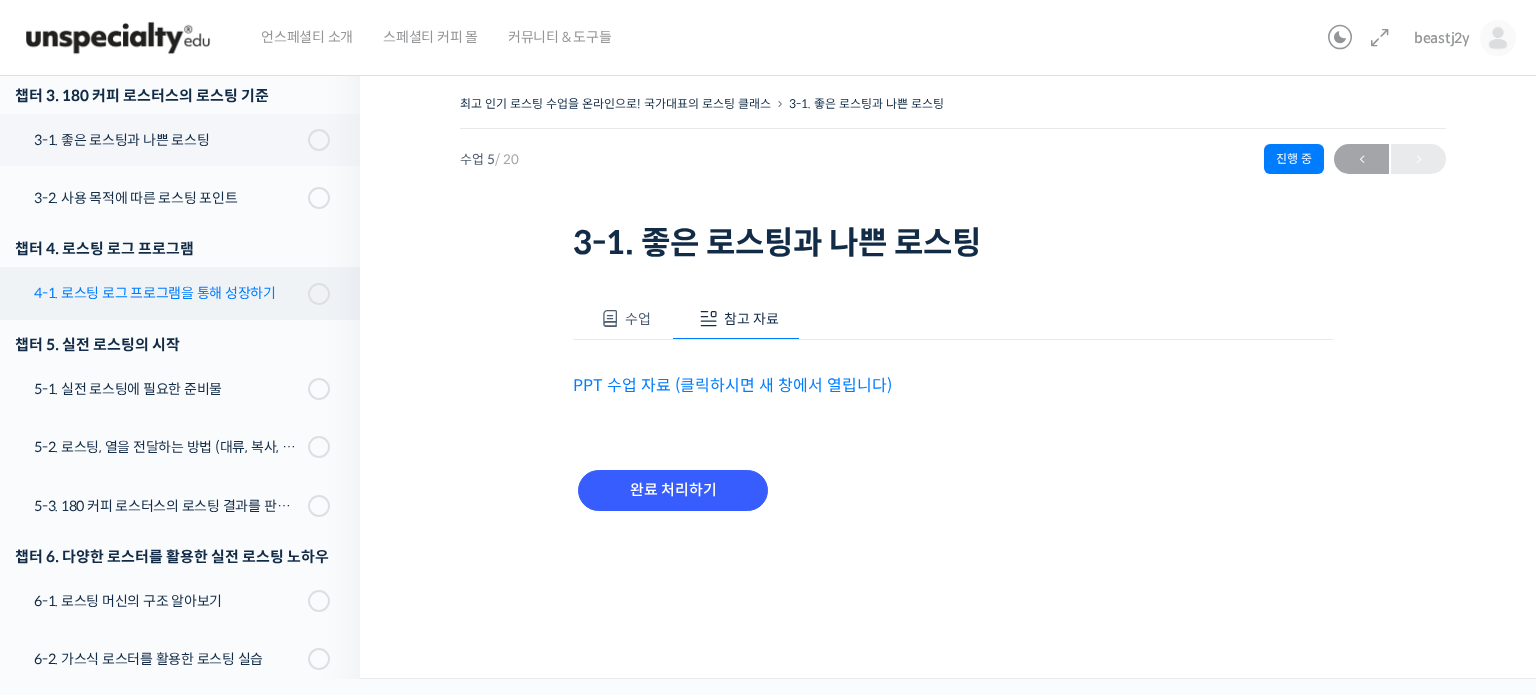 scroll, scrollTop: 268, scrollLeft: 0, axis: vertical 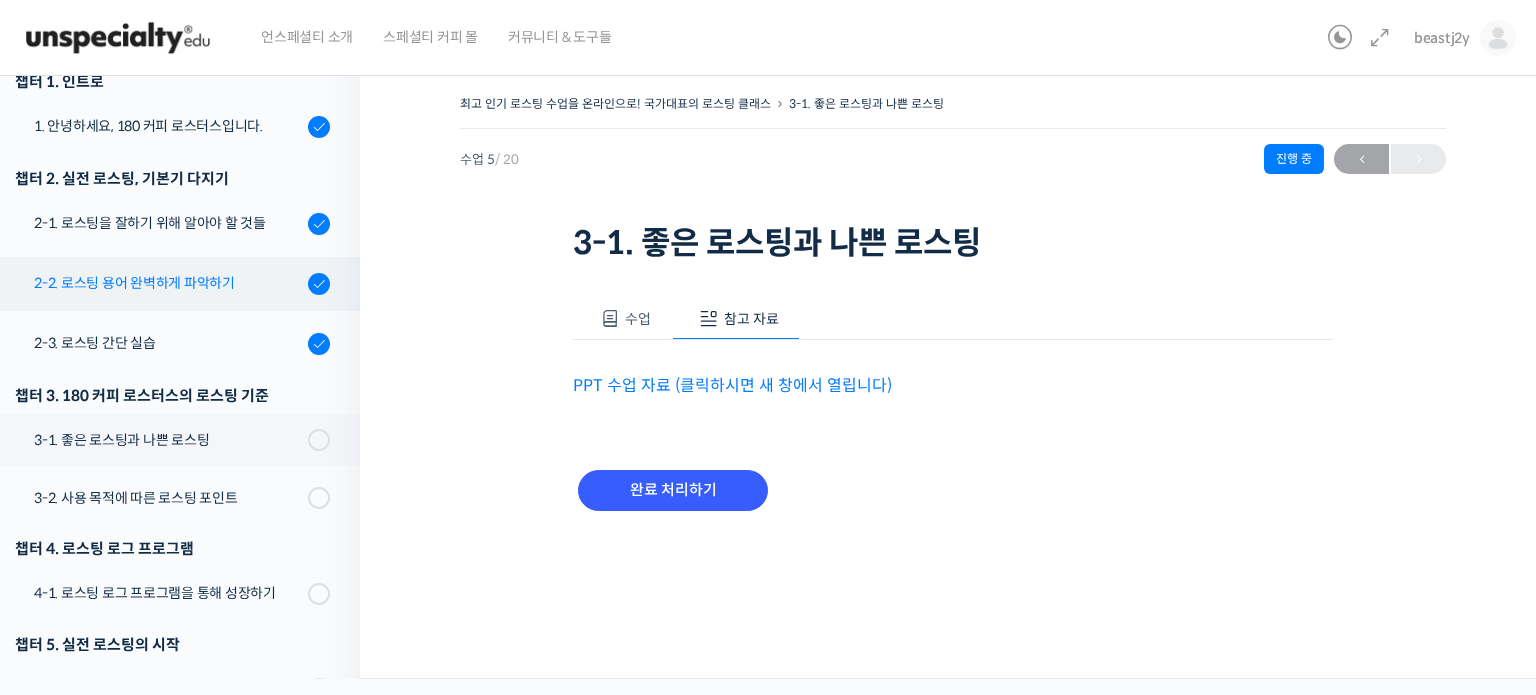click on "2-2. 로스팅 용어 완벽하게 파악하기" at bounding box center (168, 283) 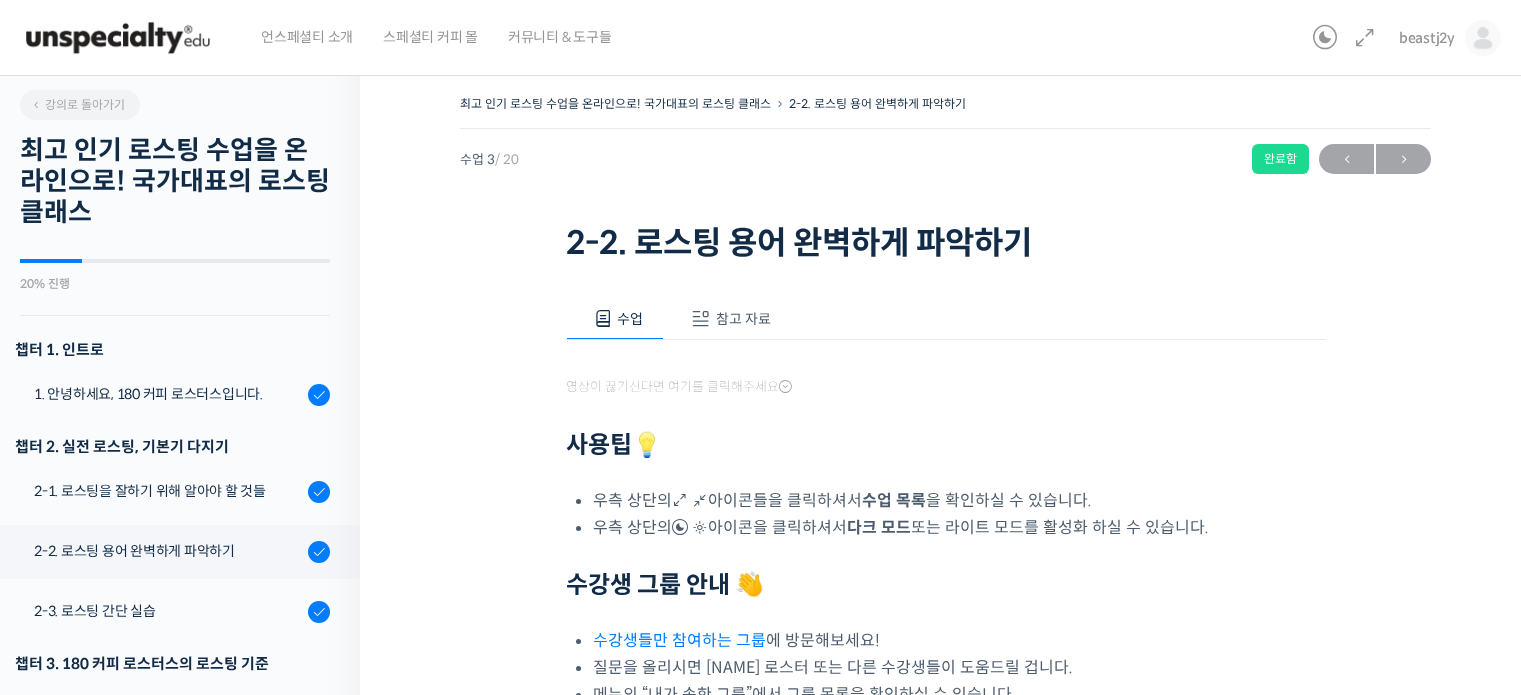 scroll, scrollTop: 0, scrollLeft: 0, axis: both 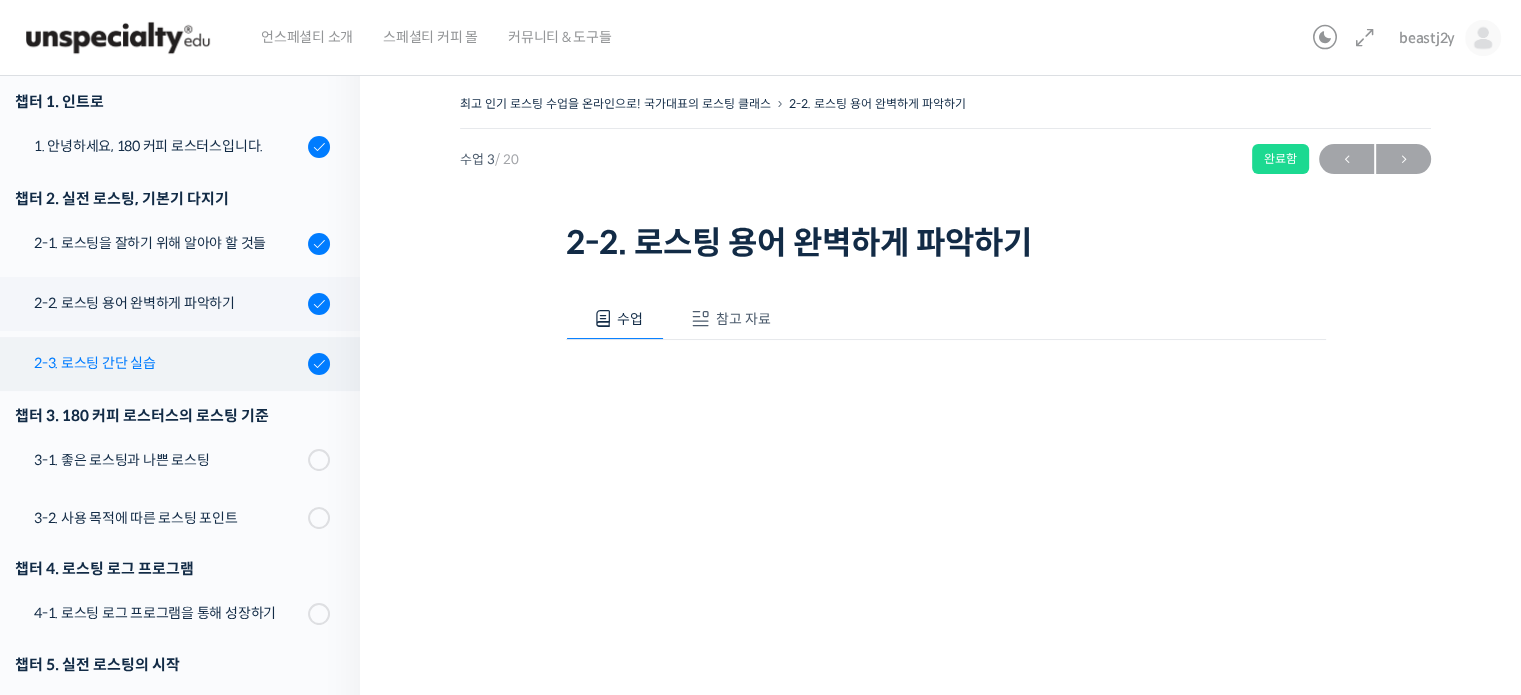 click on "2-3. 로스팅 간단 실습" at bounding box center (168, 363) 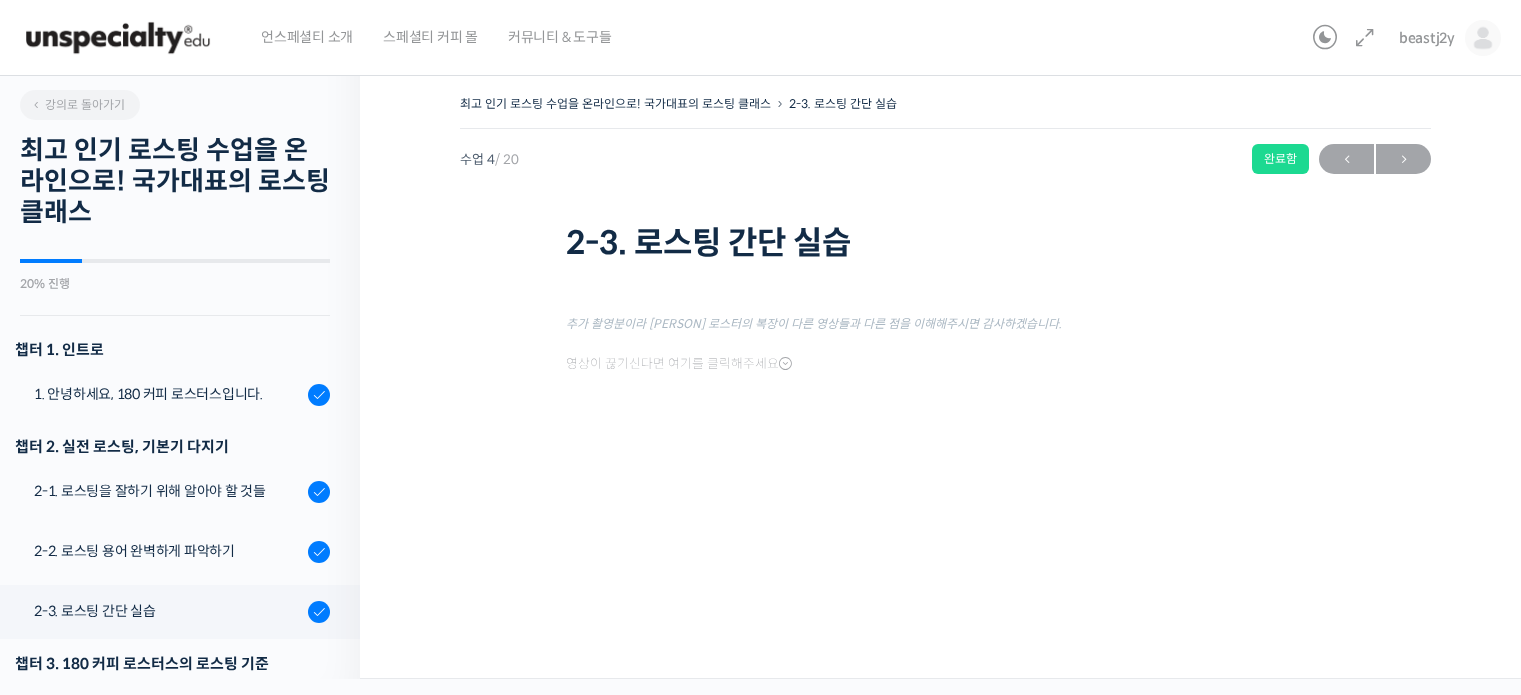 scroll, scrollTop: 0, scrollLeft: 0, axis: both 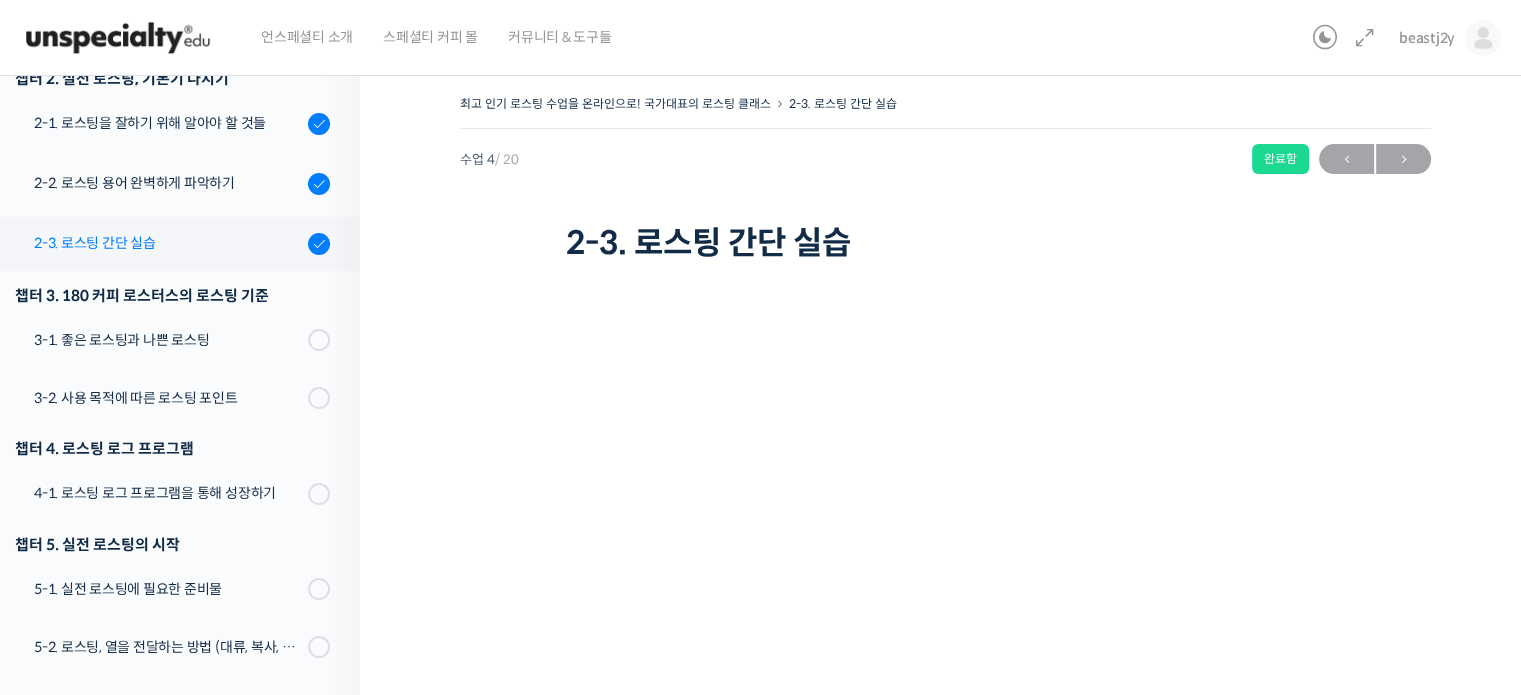 click on "2-3. 로스팅 간단 실습" at bounding box center (168, 243) 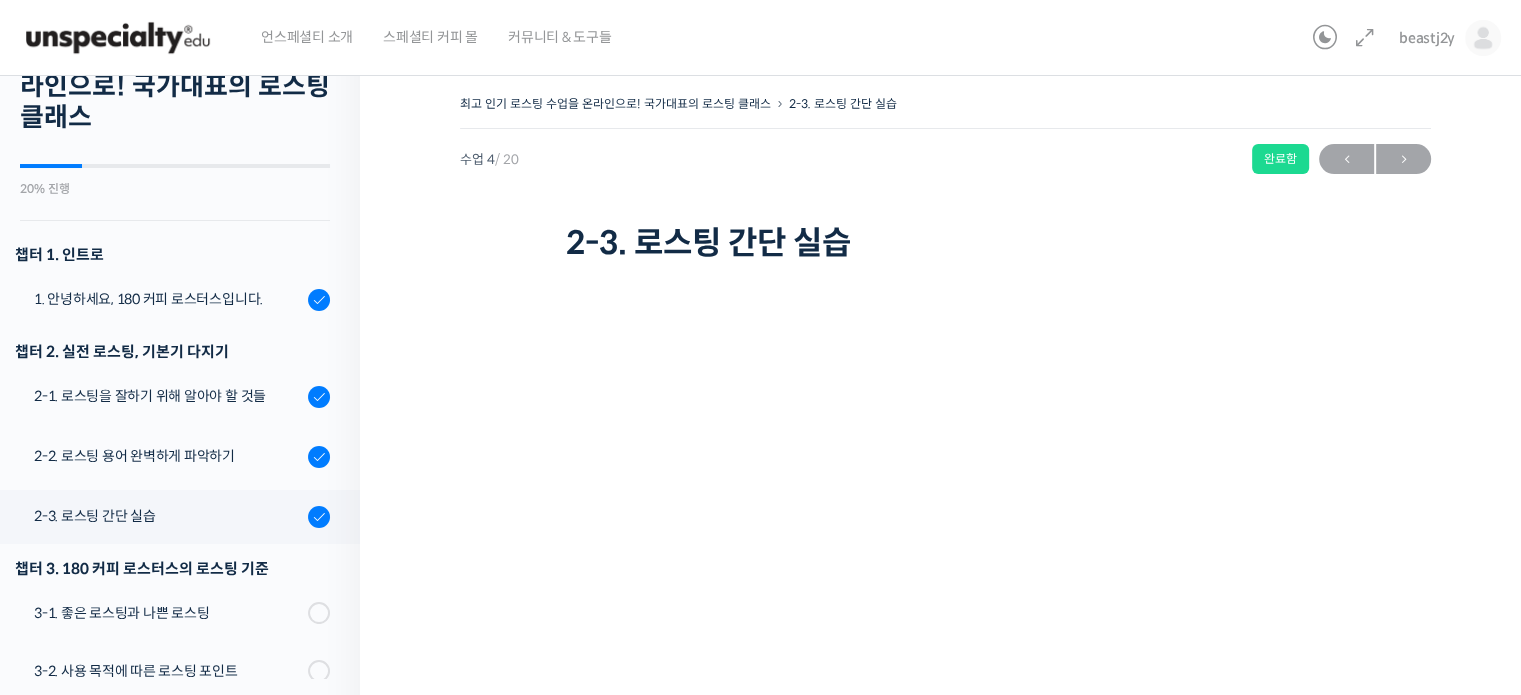 scroll, scrollTop: 0, scrollLeft: 0, axis: both 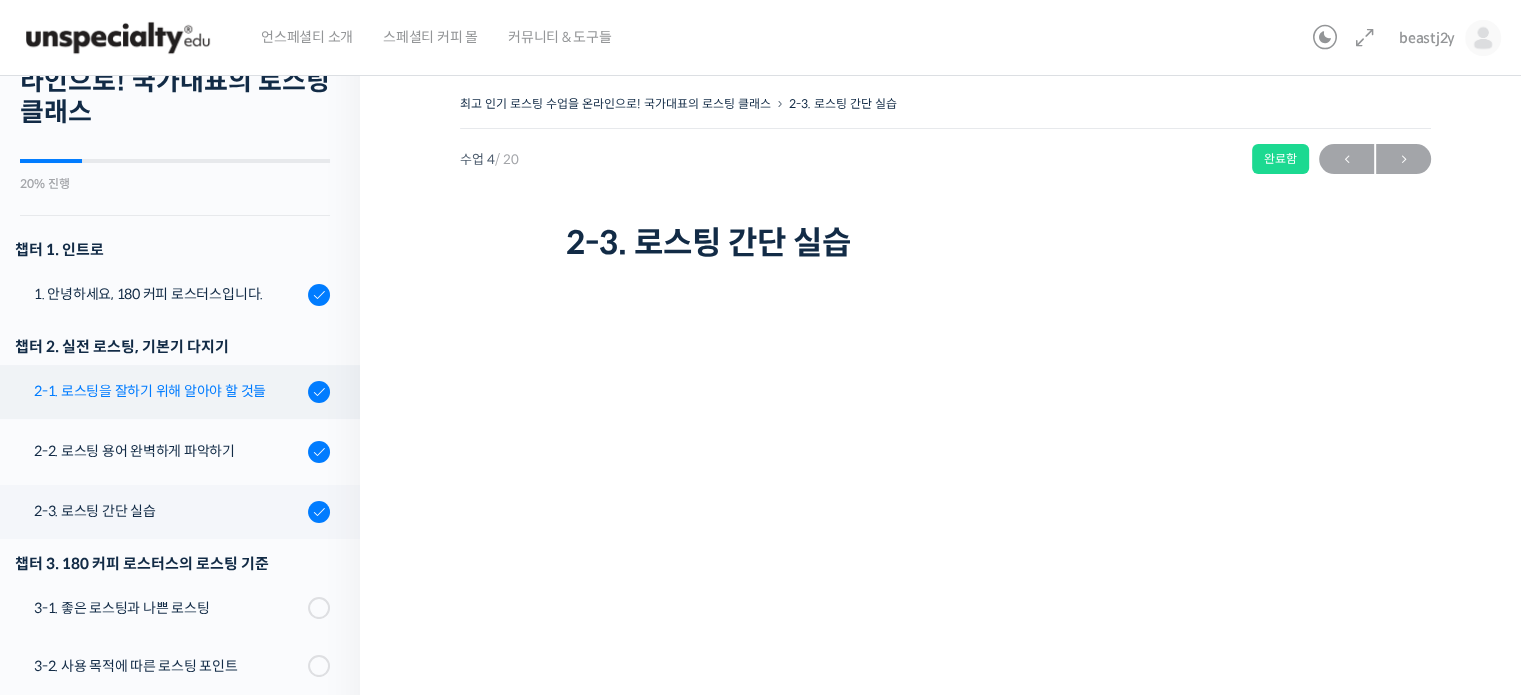 click on "2-1. 로스팅을 잘하기 위해 알아야 할 것들" at bounding box center (168, 391) 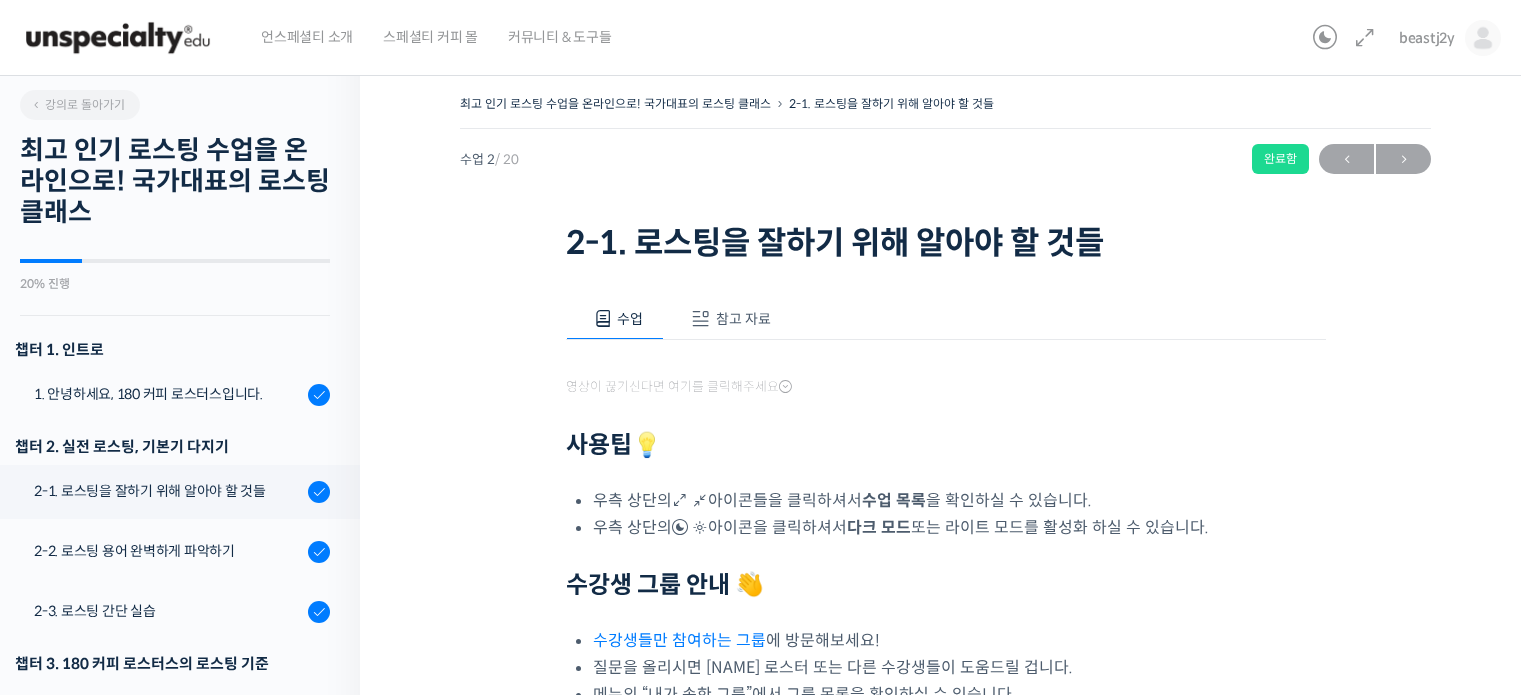 scroll, scrollTop: 0, scrollLeft: 0, axis: both 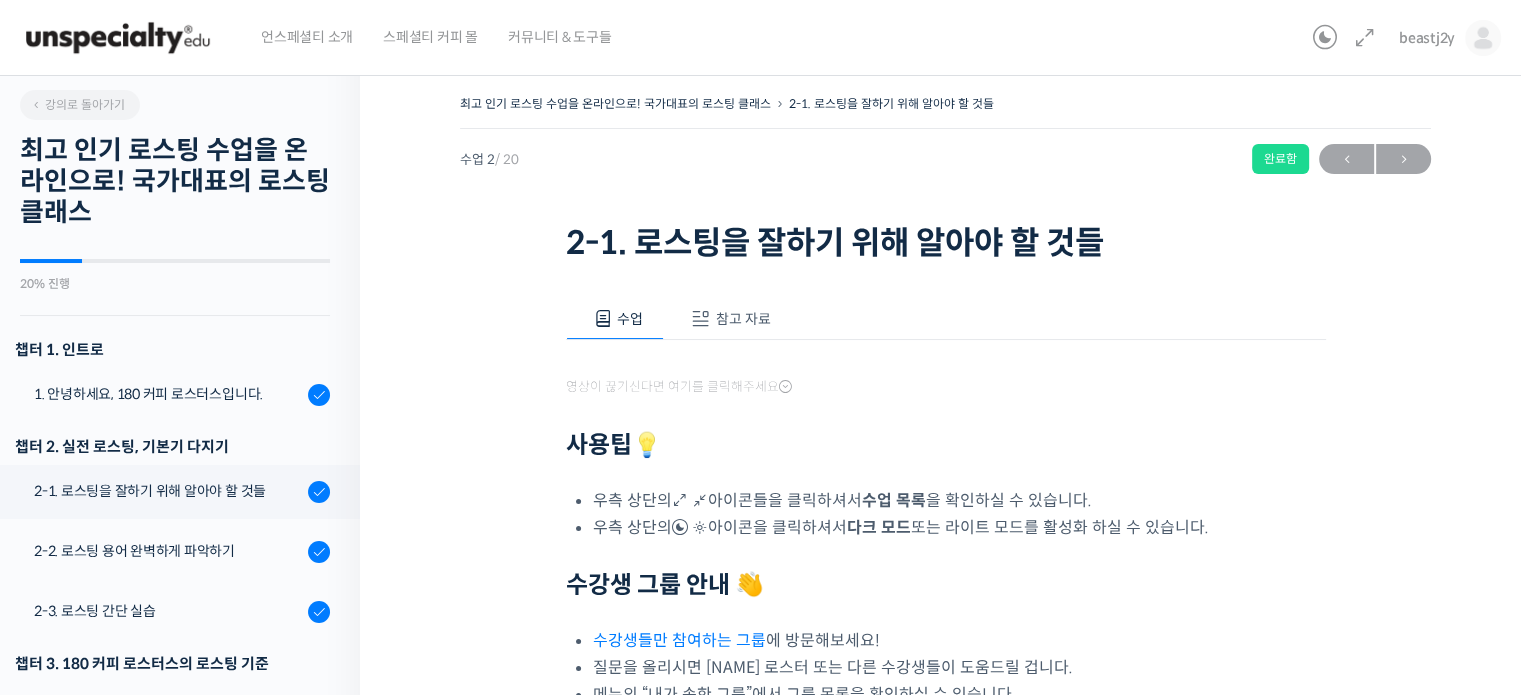 click on "참고 자료" at bounding box center (743, 319) 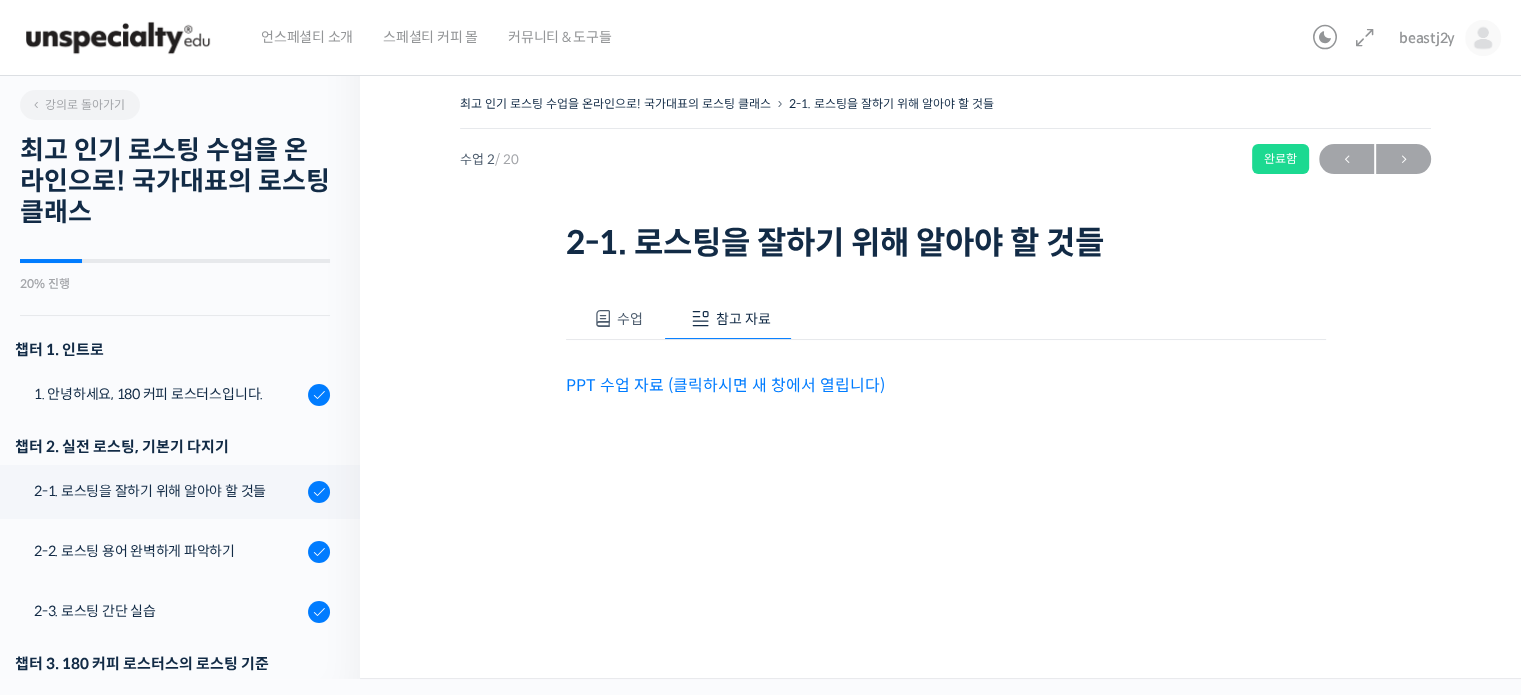 scroll, scrollTop: 0, scrollLeft: 0, axis: both 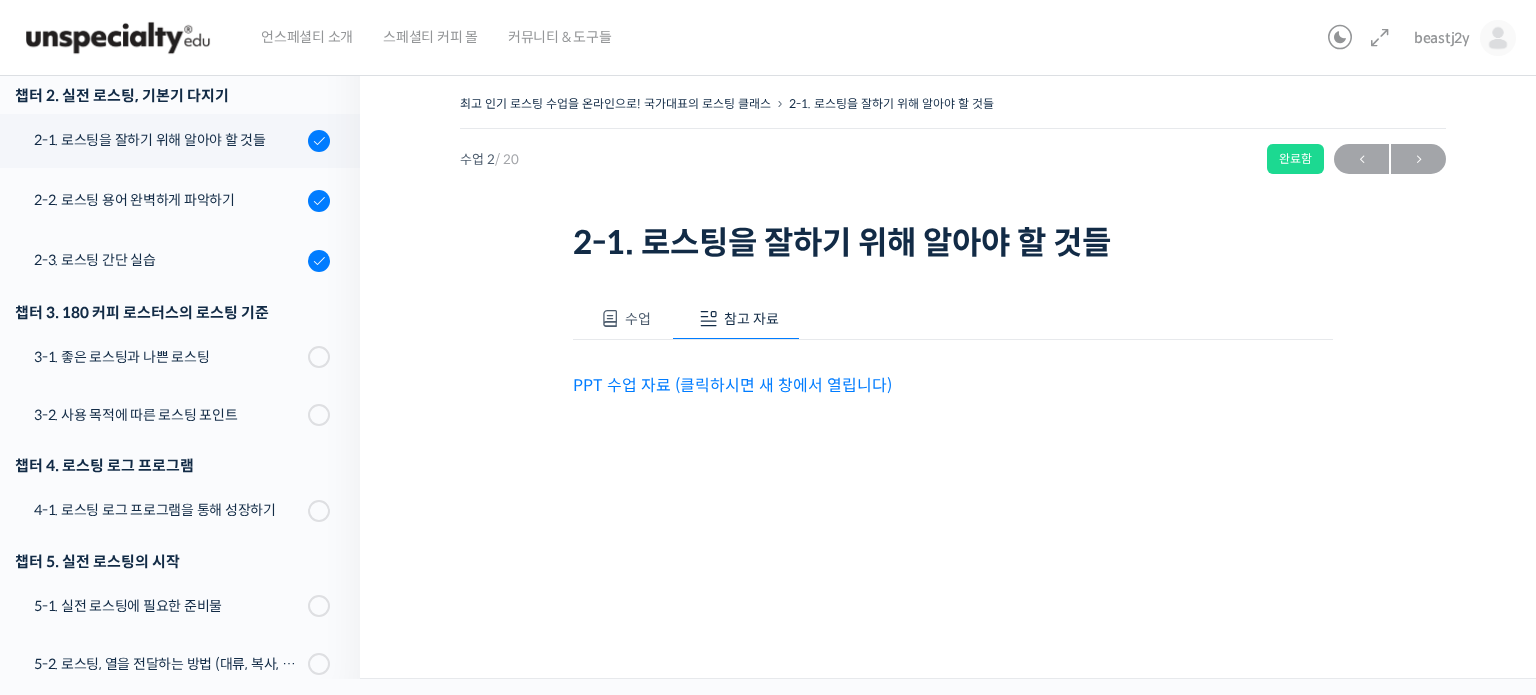 click on "PPT 수업 자료 (클릭하시면 새 창에서 열립니다)" at bounding box center [732, 385] 